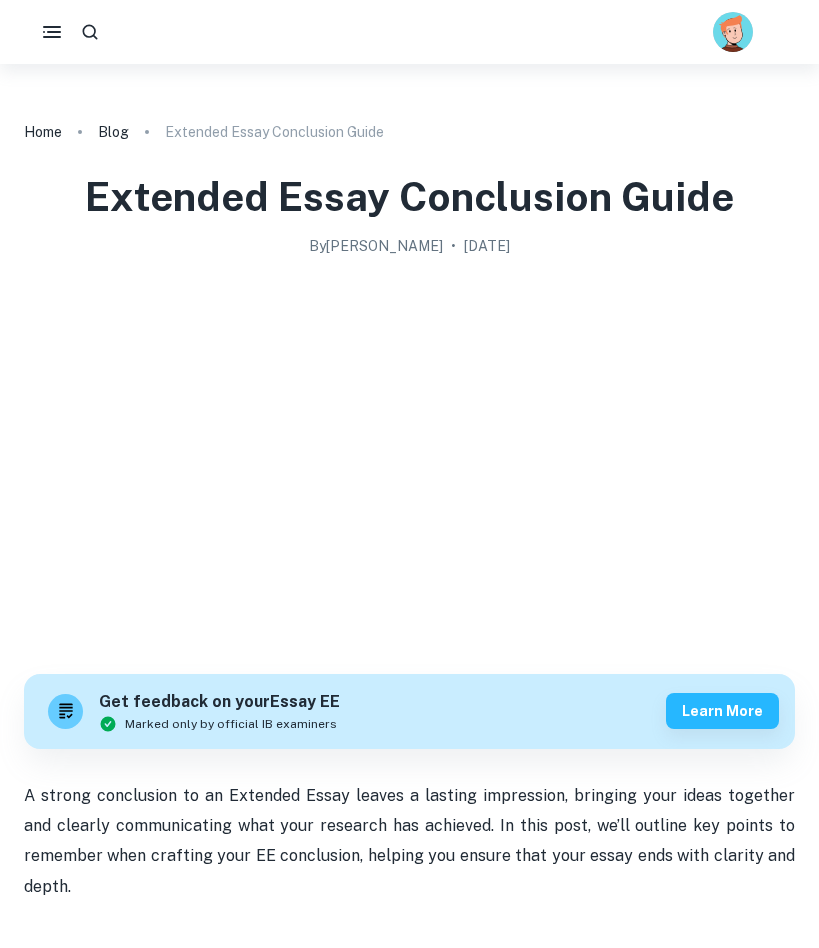 scroll, scrollTop: 2206, scrollLeft: 0, axis: vertical 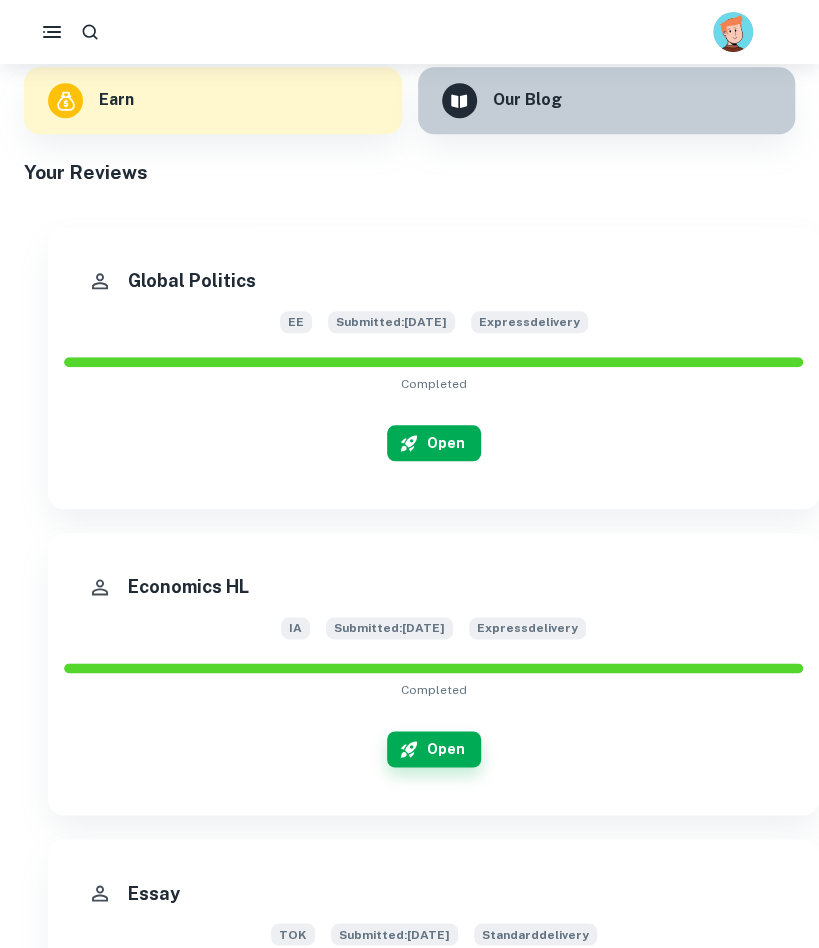 click on "Open" at bounding box center [434, 443] 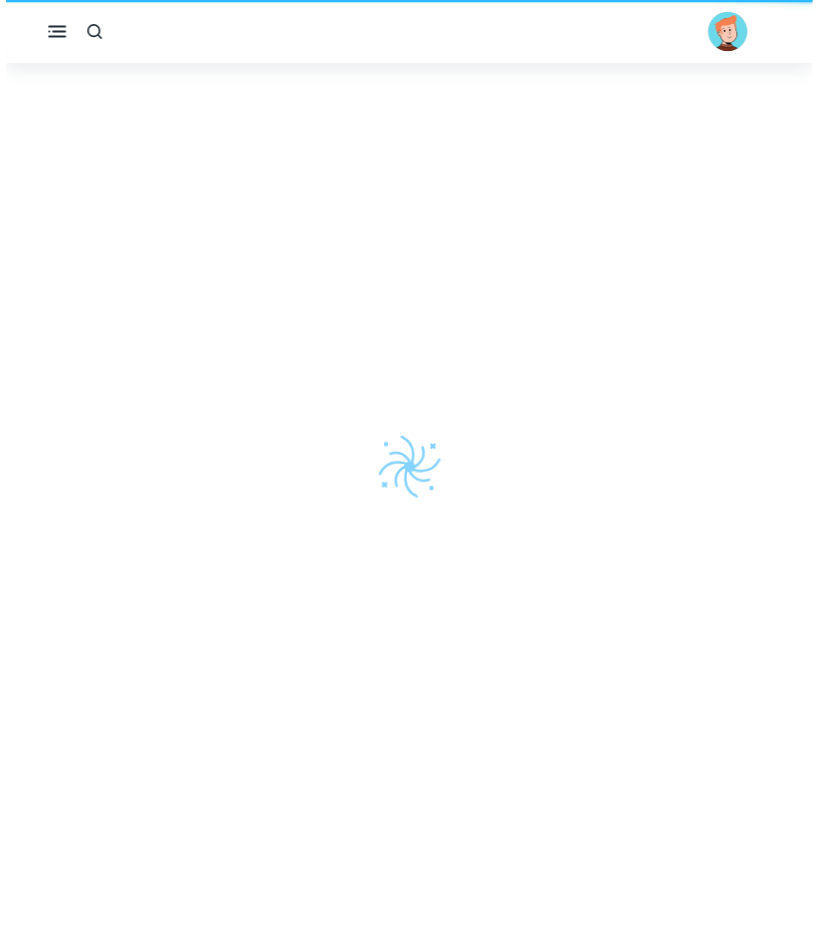 scroll, scrollTop: 0, scrollLeft: 0, axis: both 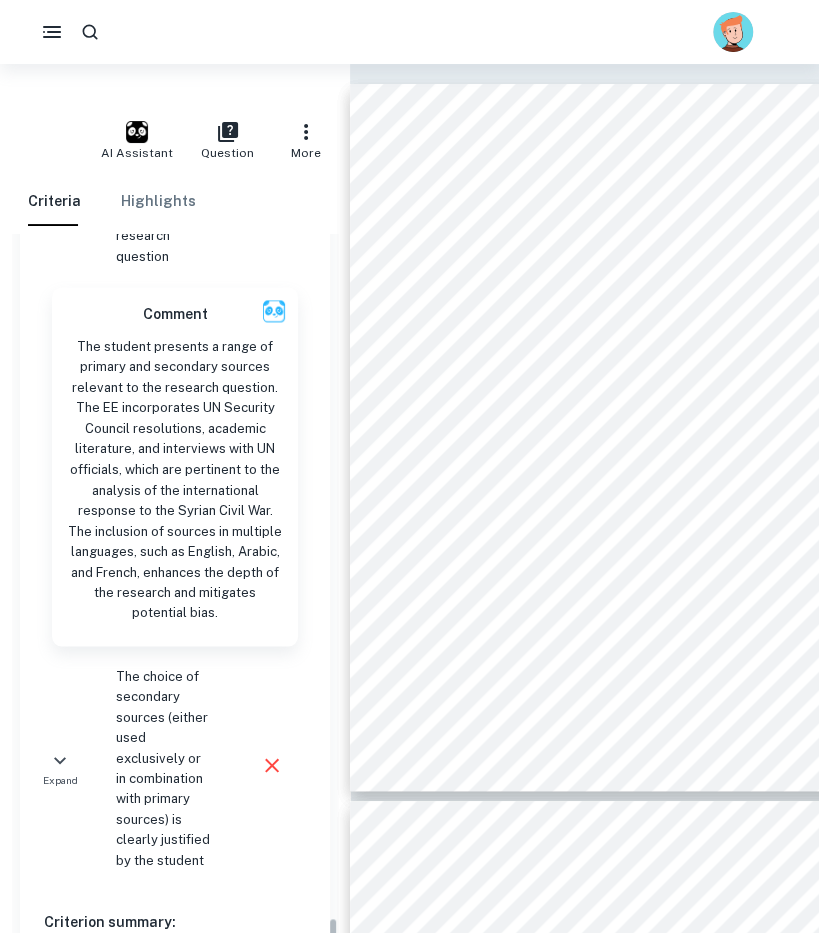 drag, startPoint x: 333, startPoint y: 310, endPoint x: 292, endPoint y: 865, distance: 556.5123 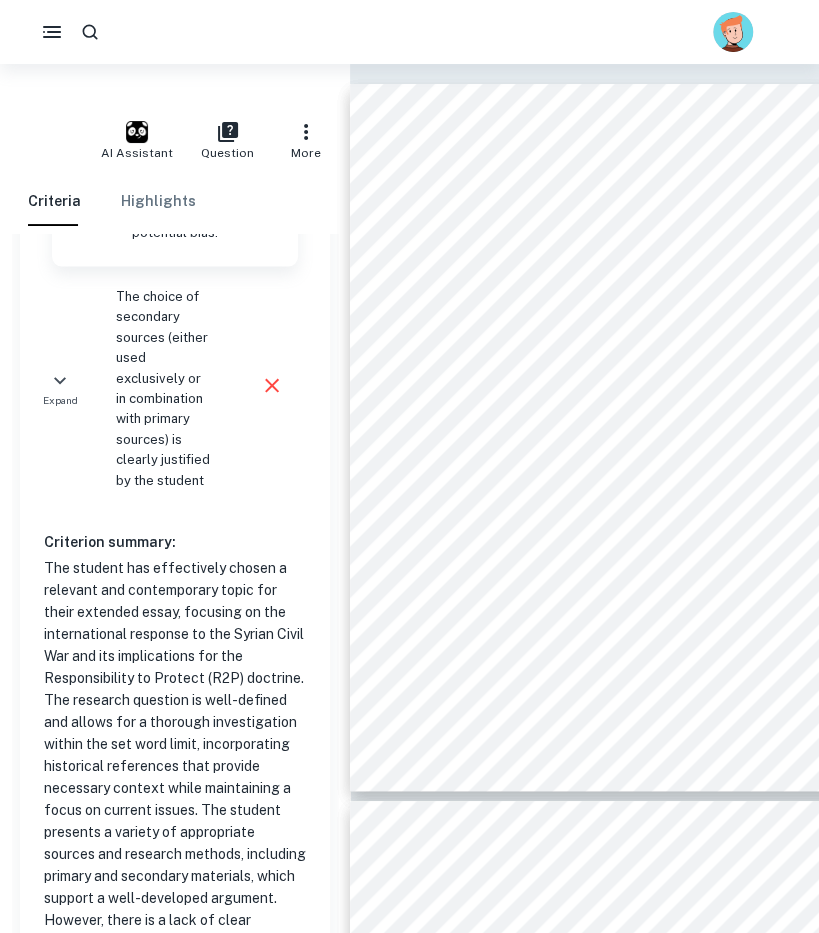 scroll, scrollTop: 11550, scrollLeft: 0, axis: vertical 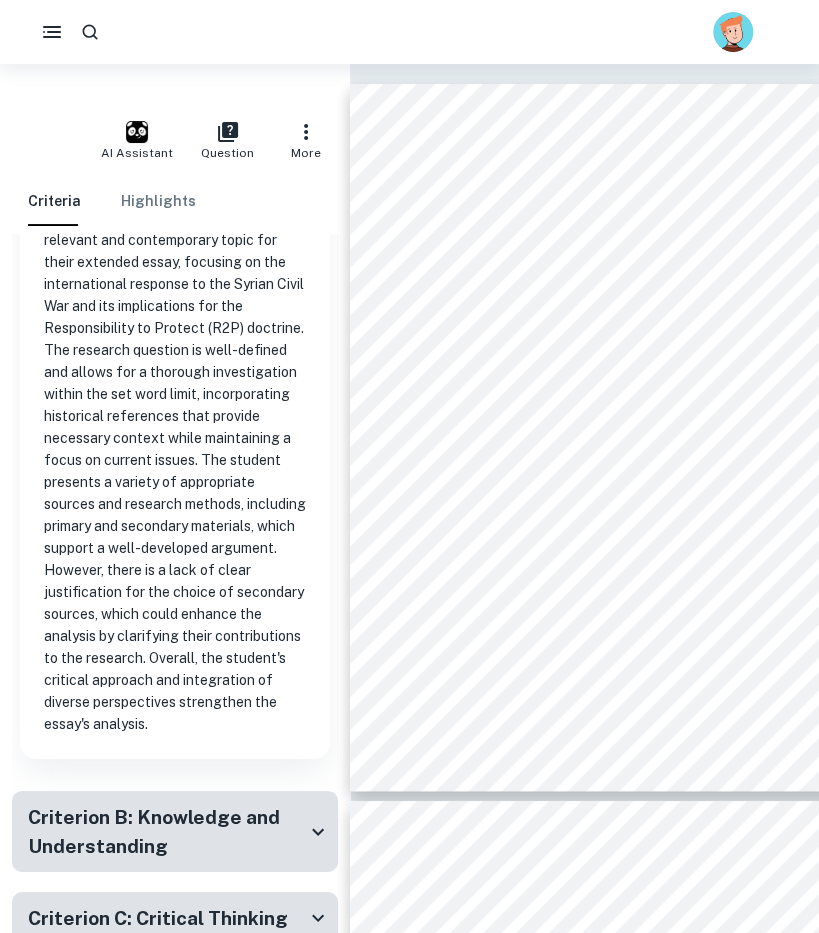click on "Criterion E: Engagement" at bounding box center [143, 1063] 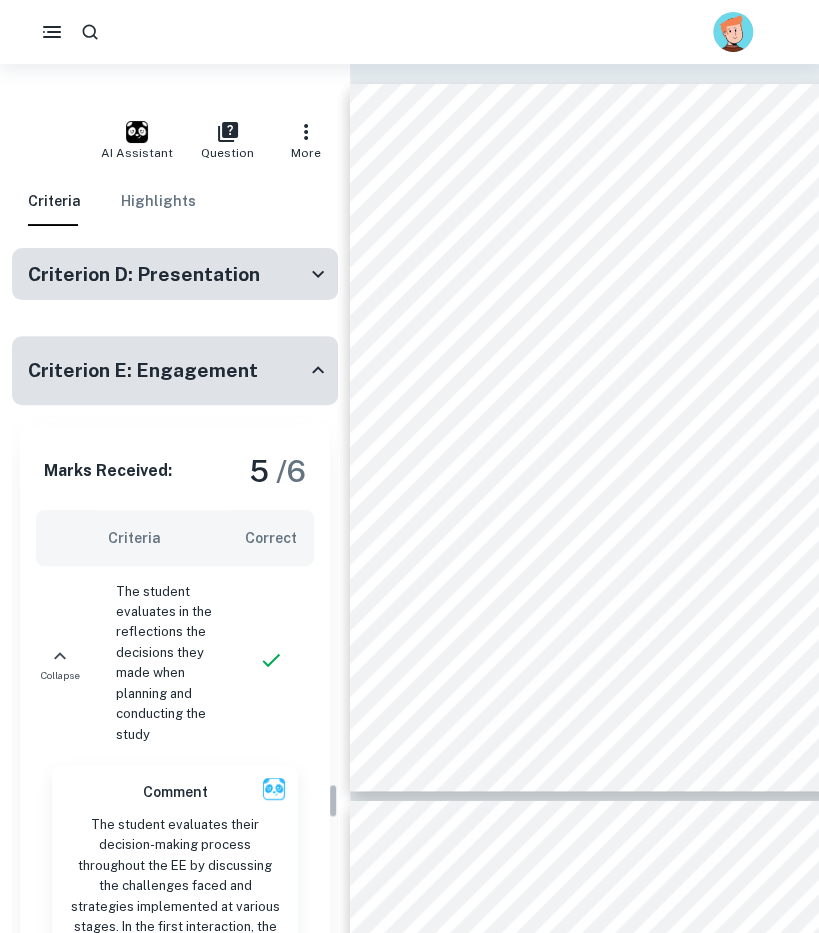 scroll, scrollTop: 11960, scrollLeft: 0, axis: vertical 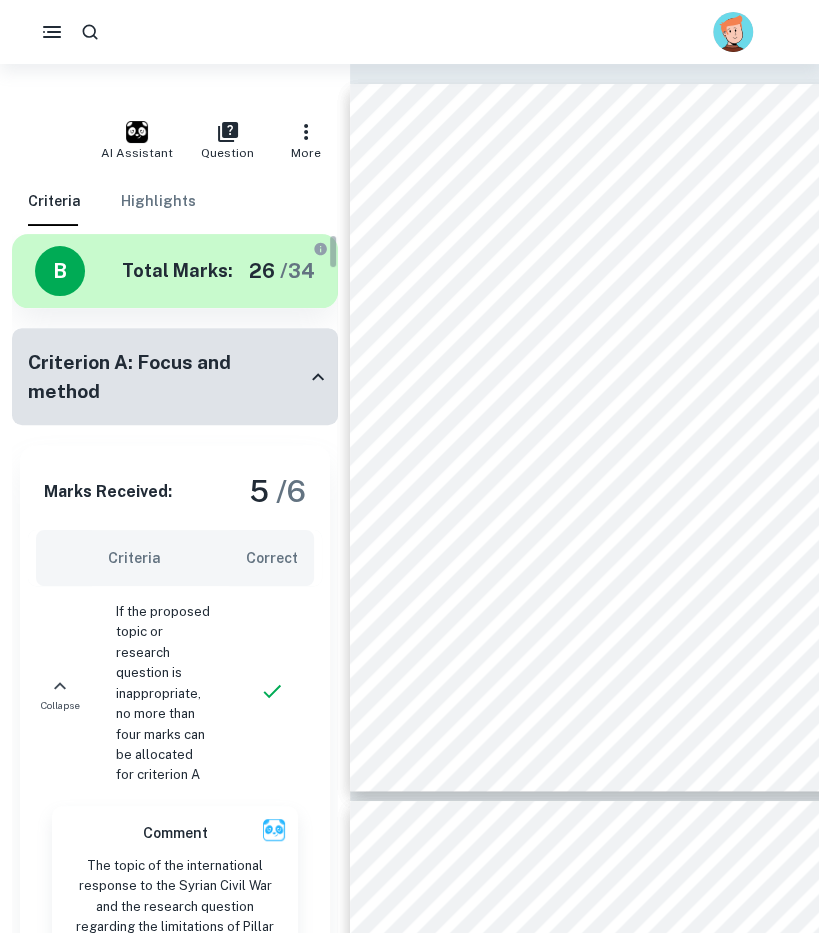 drag, startPoint x: 332, startPoint y: 795, endPoint x: 295, endPoint y: 231, distance: 565.21234 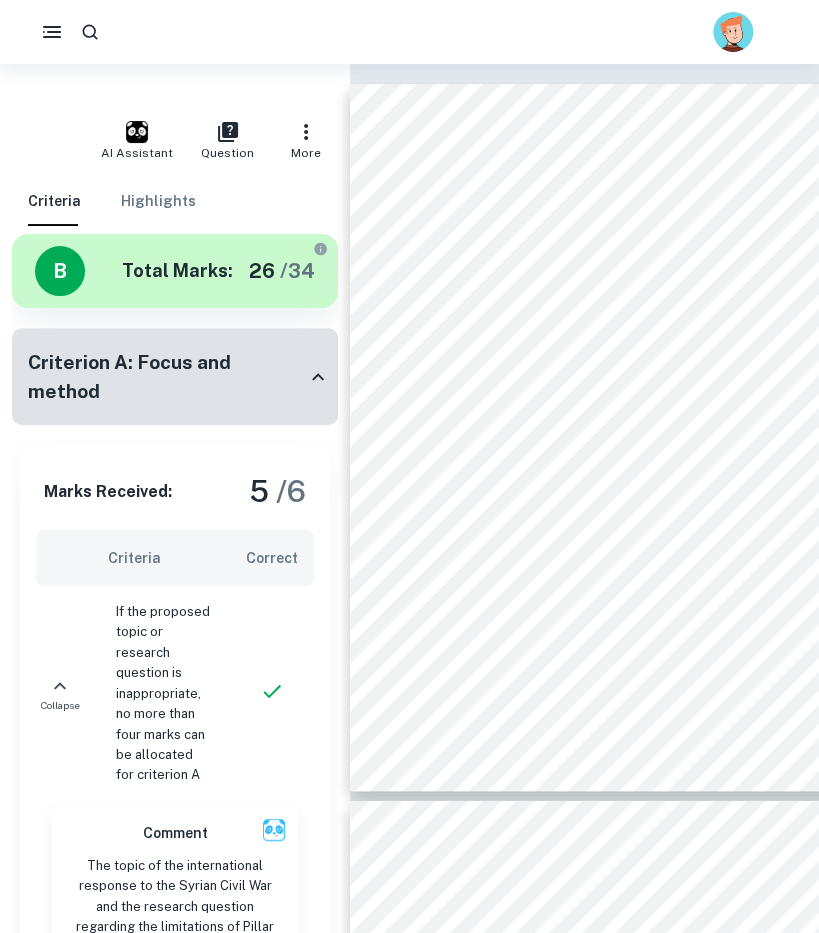 click 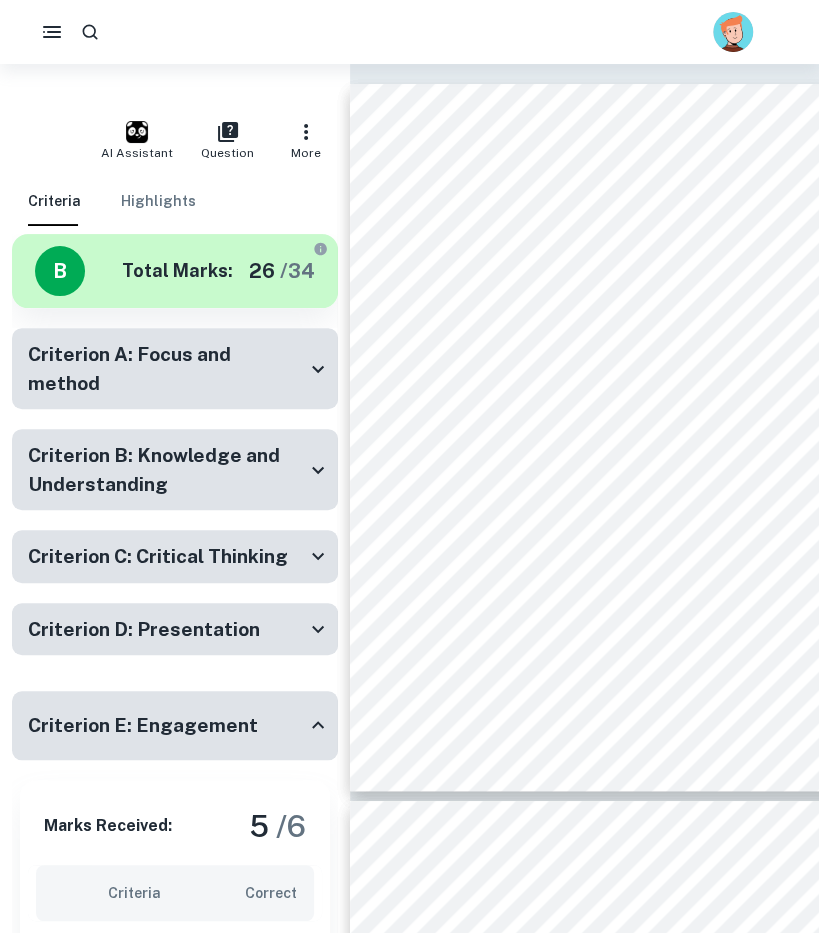 click on "B Total Marks: 26   / 34 Criterion A: Focus and method Marks Received:  5   / 6 Criteria Correct Collapse If the proposed topic or research question is inappropriate, no more than four marks can be allocated for criterion A Comment The topic of the international response to the Syrian Civil War and the research question regarding the limitations of Pillar Three of the 'Responsibility to Protect' doctrine are relevant. The student explores a humanitarian crisis that has unfolded within the last decade, making it a timely subject for investigation. Furthermore, the focus on the interplay between geopolitical interests and humanitarian intervention is pertinent to global politics. The EE addresses complex themes and contributes to the understanding of a critical issue in international relations. Collapse The essay’s topic regards a contemporary global issue, i.e. occurred during the student’s lifetime Comment Collapse Comment Collapse Comment Collapse Comment Collapse Comment Collapse Comment Collapse Expand" at bounding box center (175, 2858) 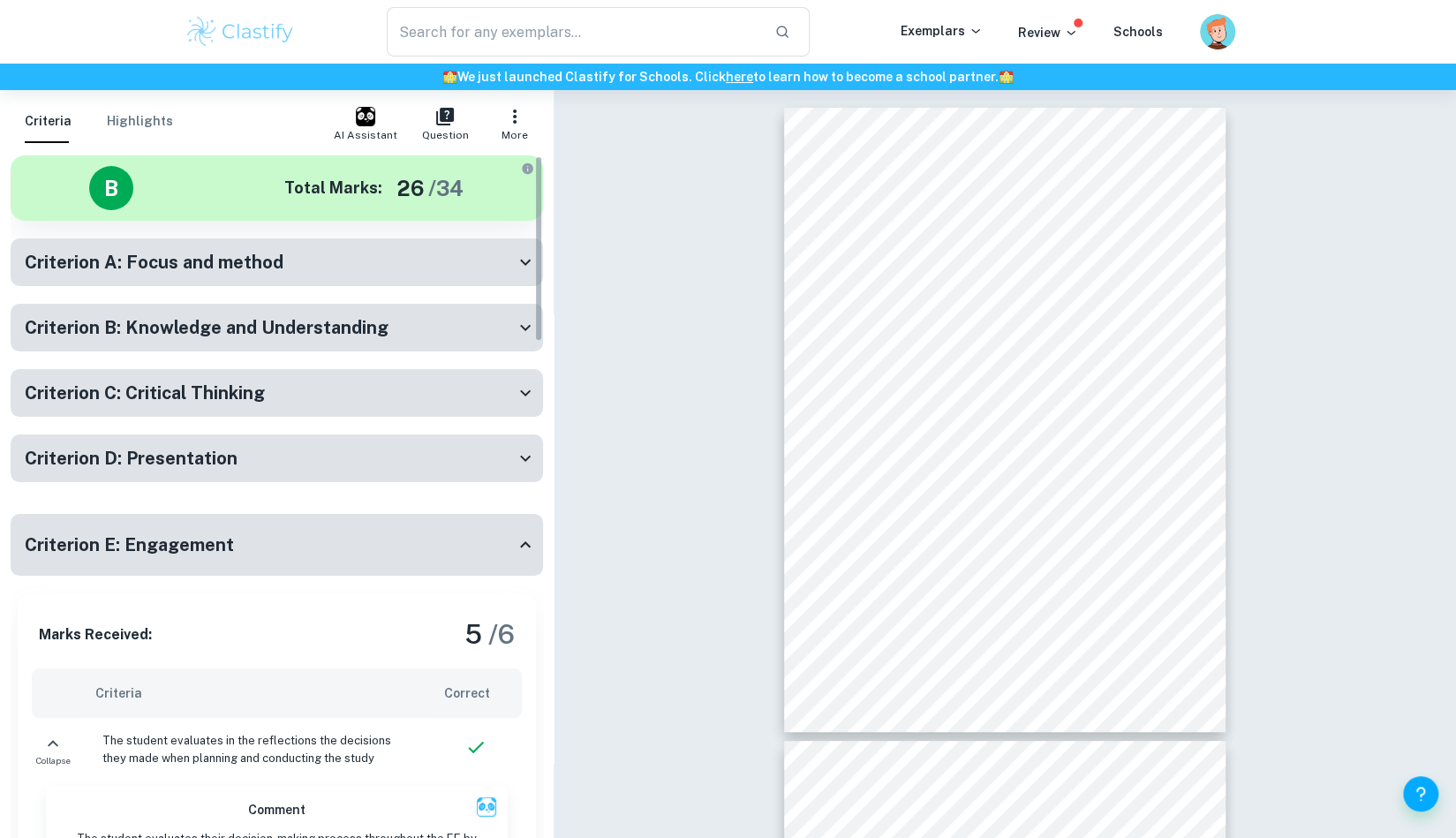 click on "Criterion A: Focus and method" at bounding box center [269, 262] 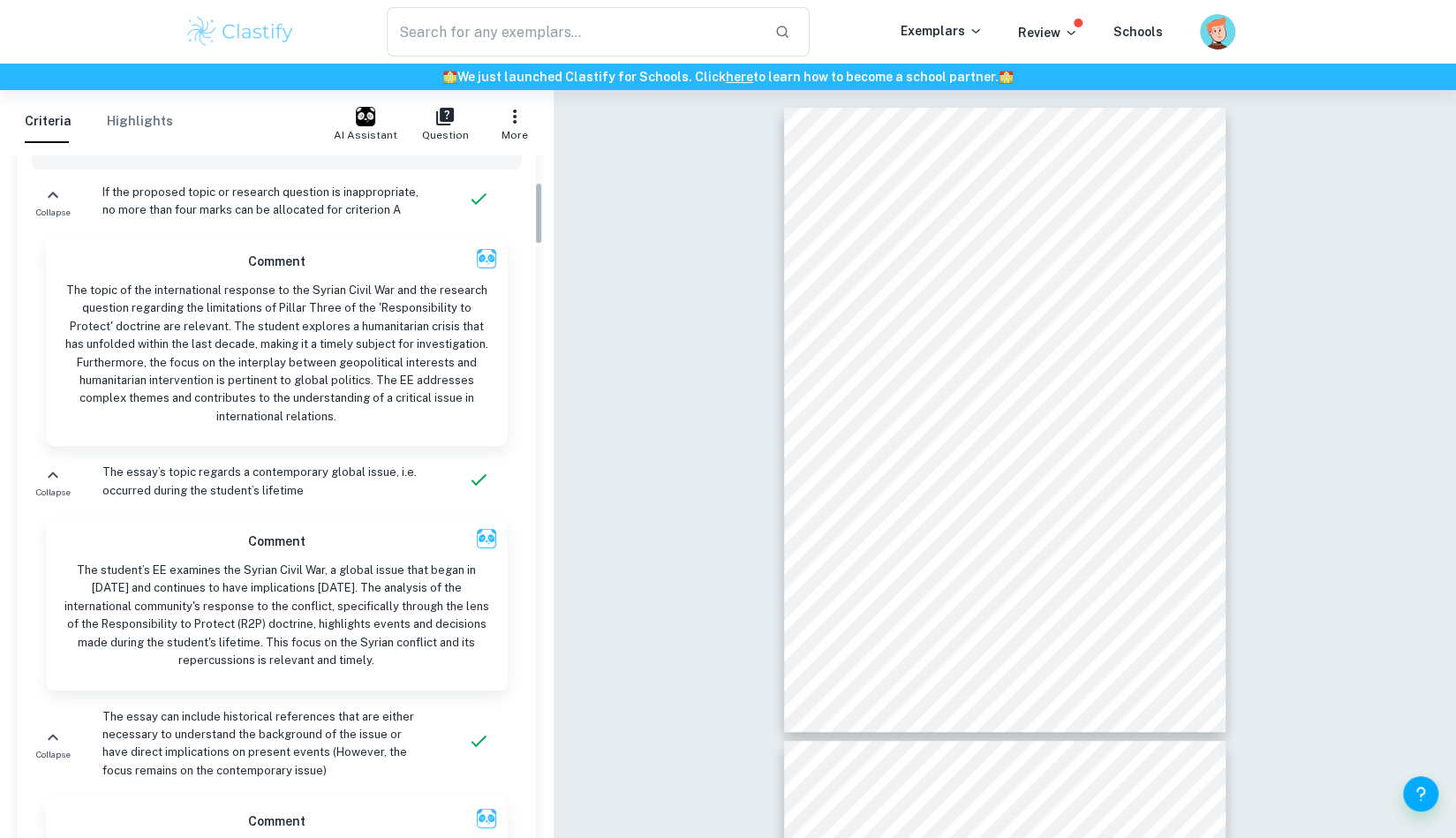 scroll, scrollTop: 353, scrollLeft: 0, axis: vertical 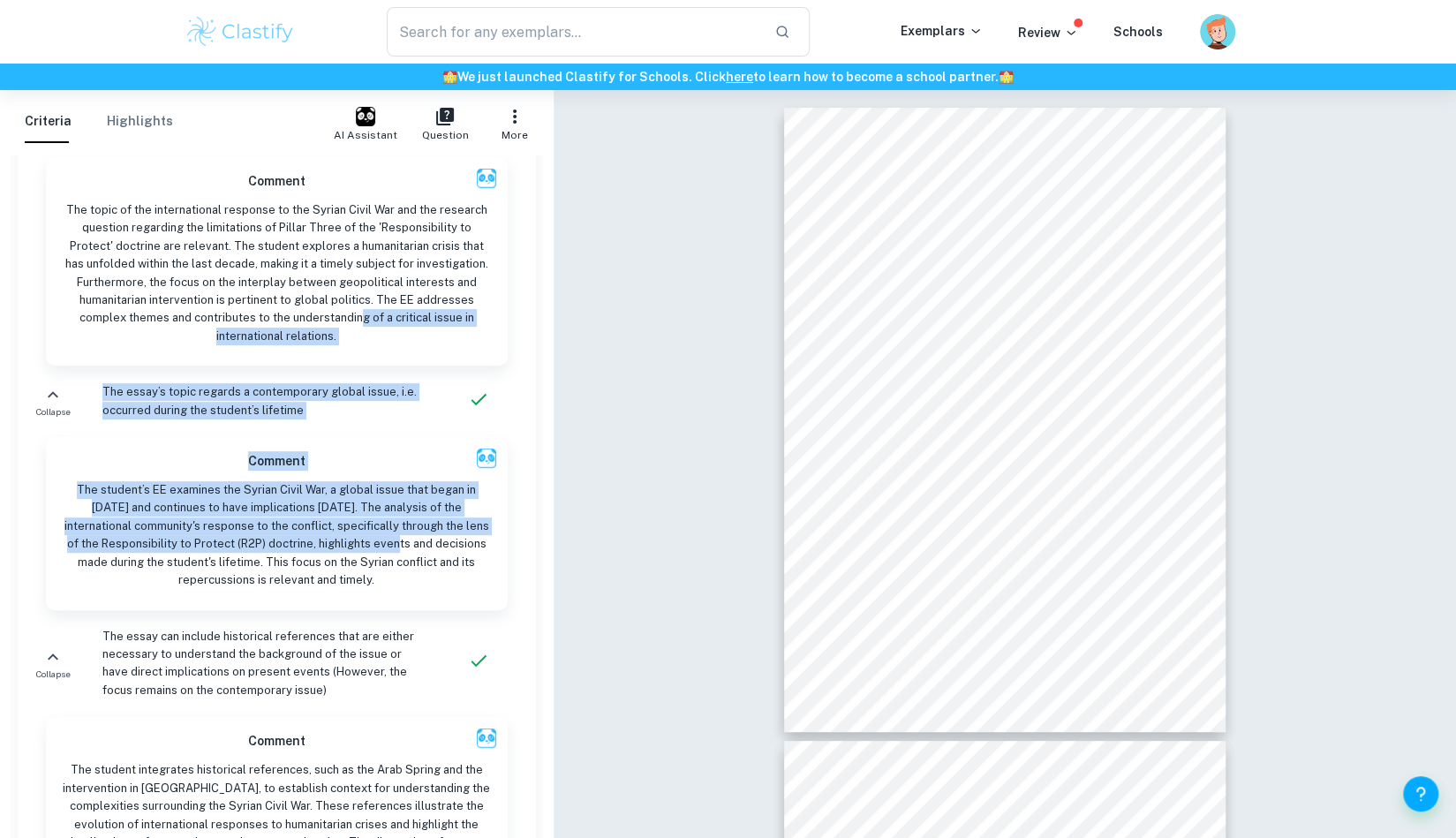drag, startPoint x: 358, startPoint y: 317, endPoint x: 380, endPoint y: 540, distance: 224.08257 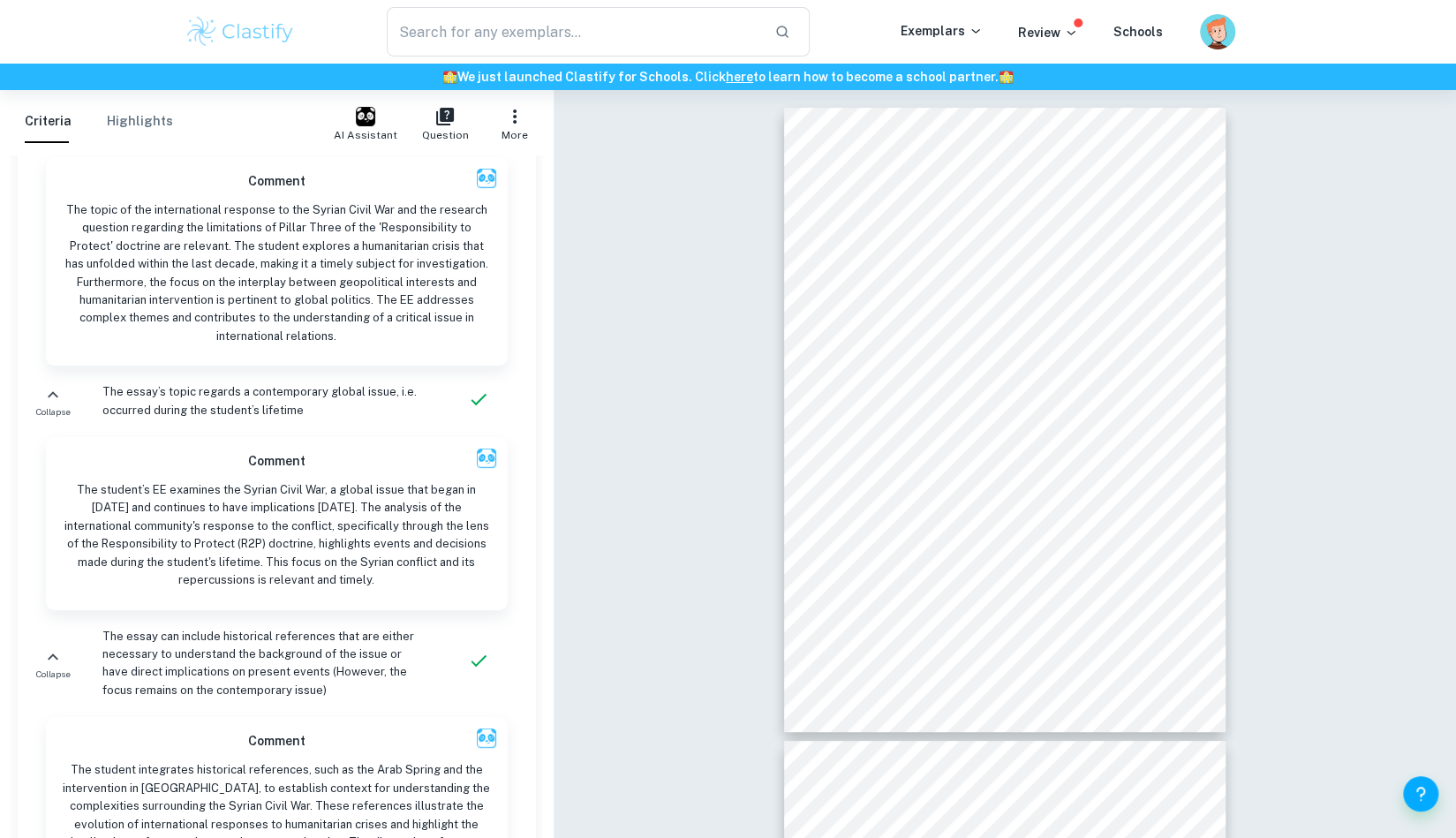 click on "The student’s EE examines the Syrian Civil War, a global issue that began in 2011 and continues to have implications today. The analysis of the international community's response to the conflict, specifically through the lens of the Responsibility to Protect (R2P) doctrine, highlights events and decisions made during the student's lifetime. This focus on the Syrian conflict and its repercussions is relevant and timely." at bounding box center [276, 535] 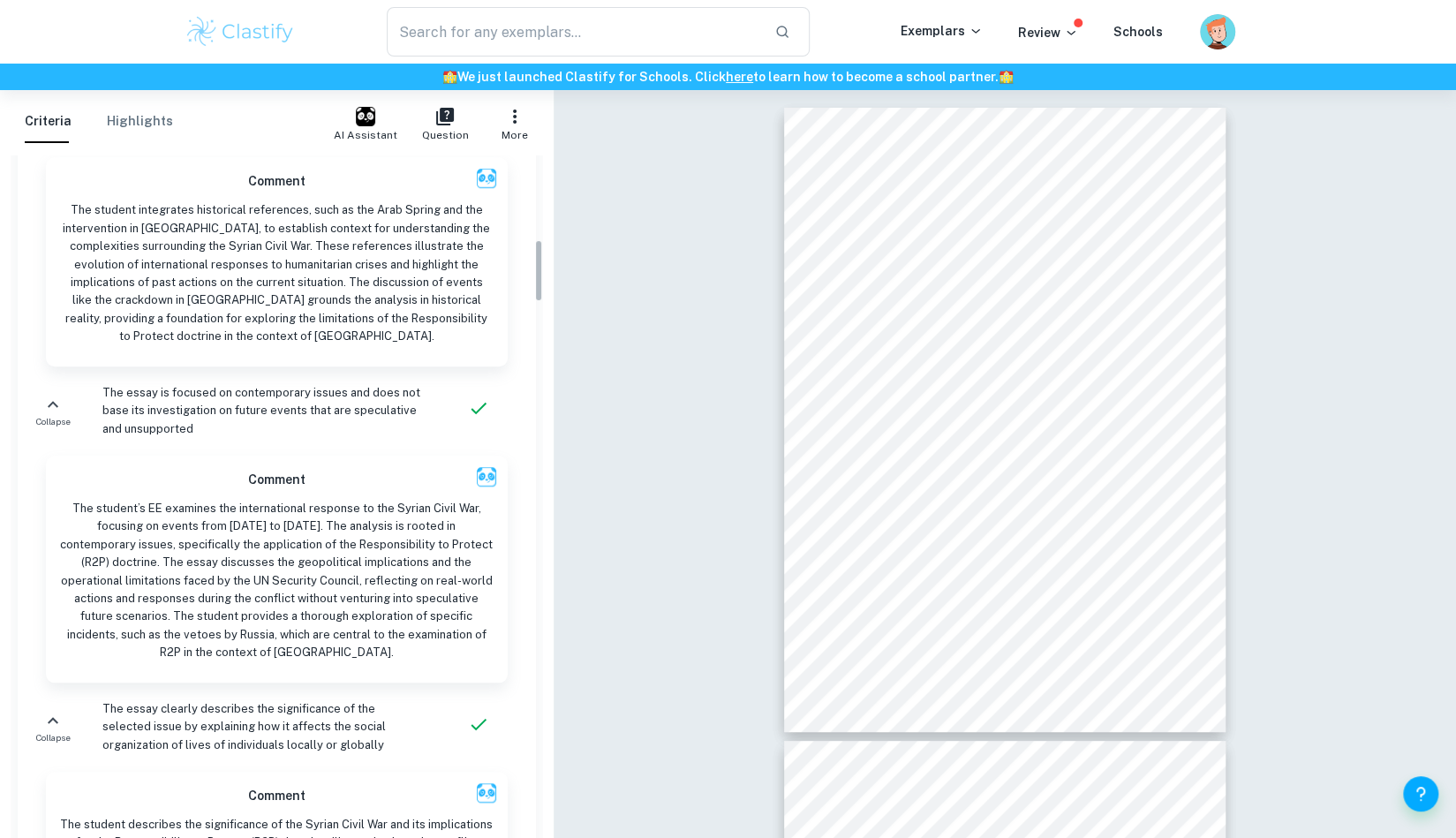 scroll, scrollTop: 970, scrollLeft: 0, axis: vertical 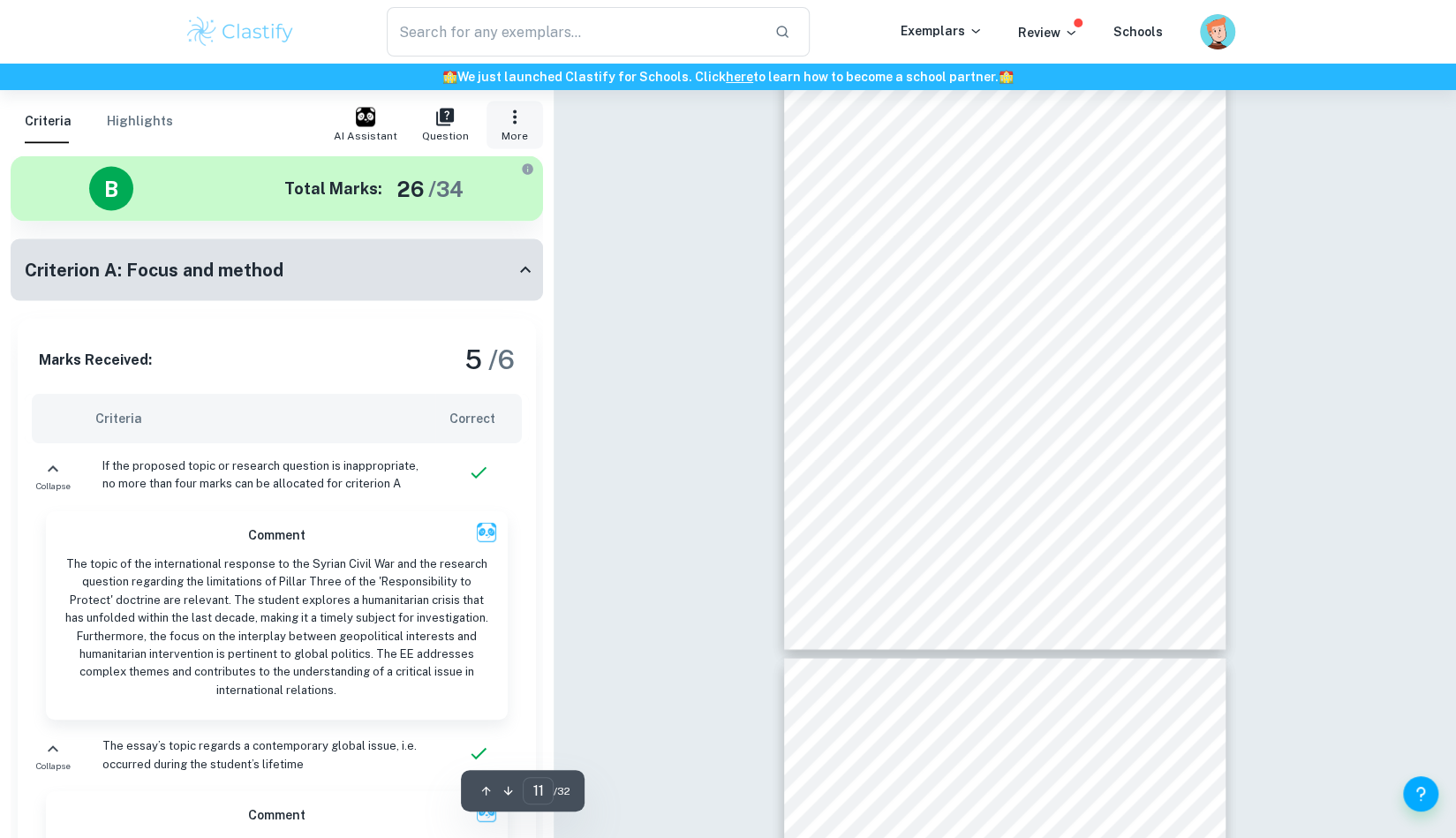 click 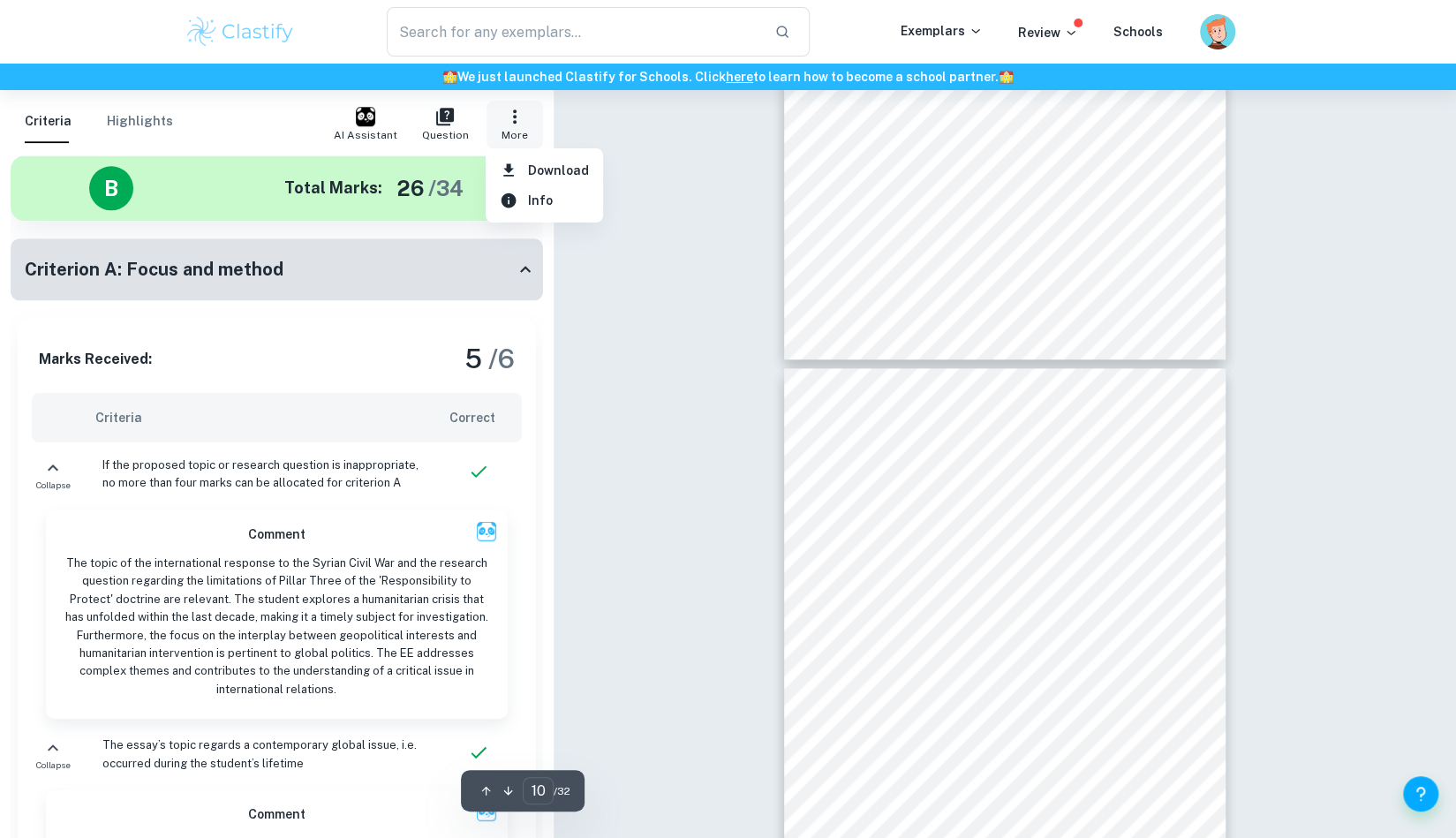 type on "9" 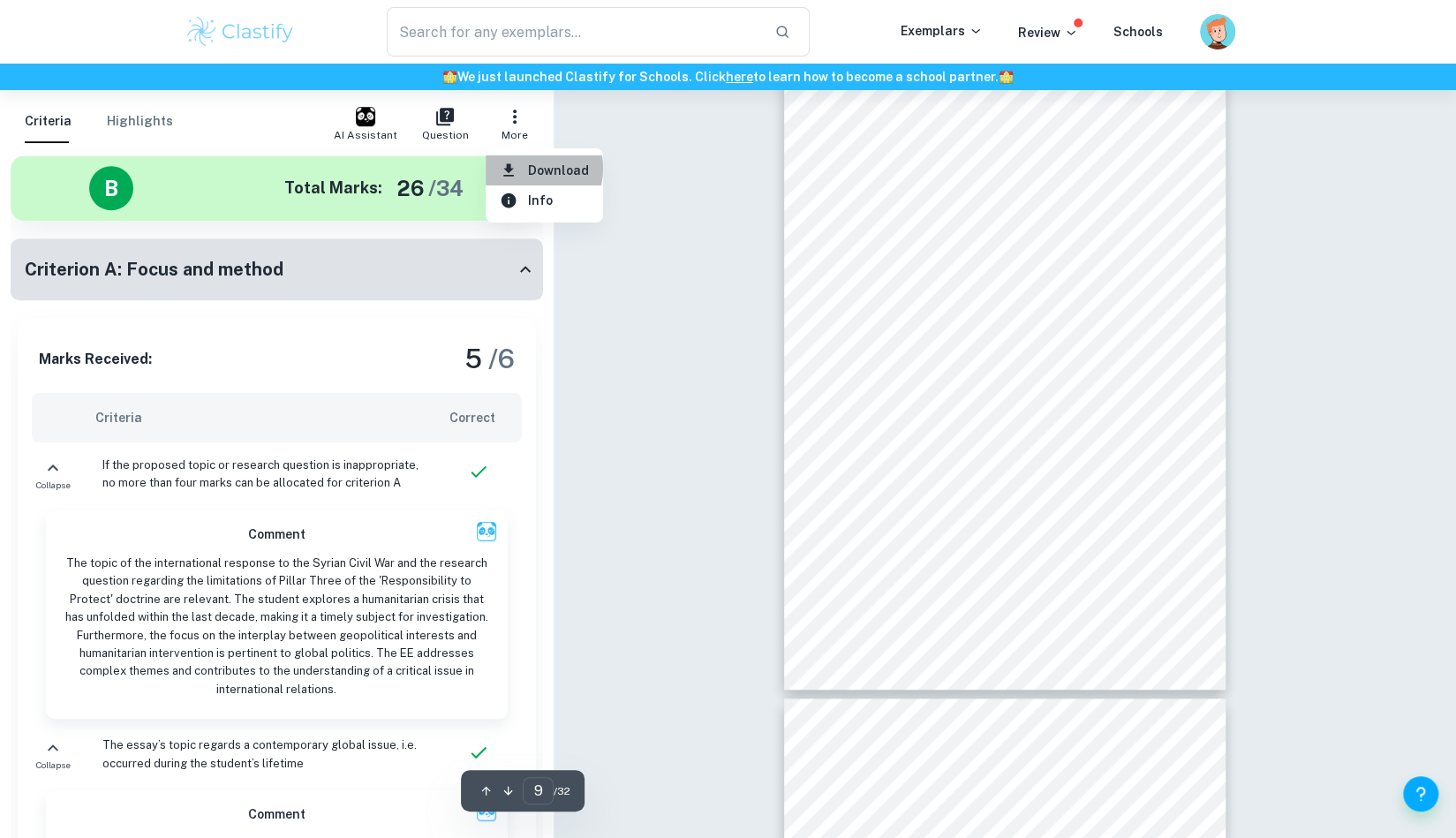 click on "Download" at bounding box center [544, 170] 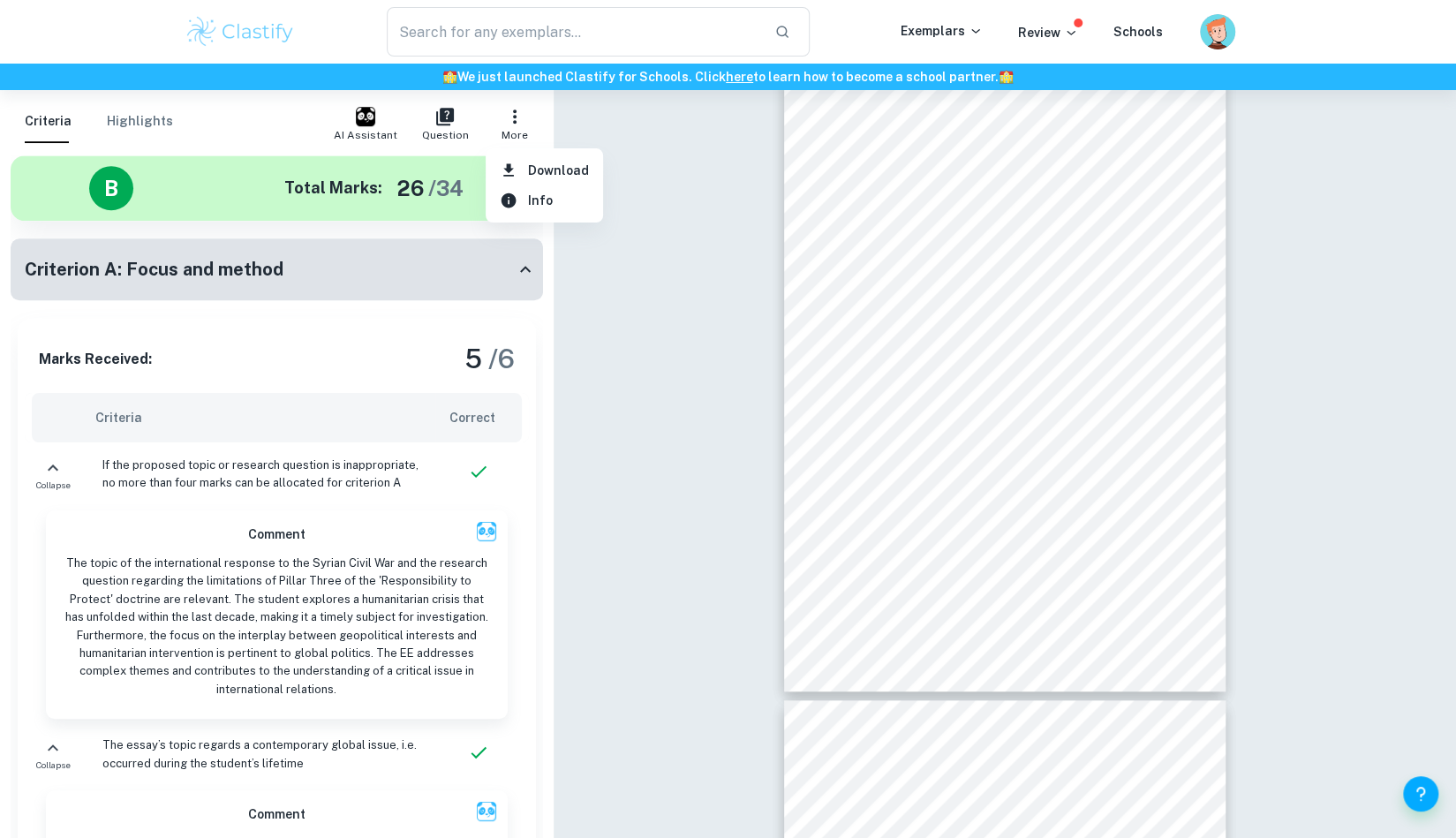 click at bounding box center [728, 419] 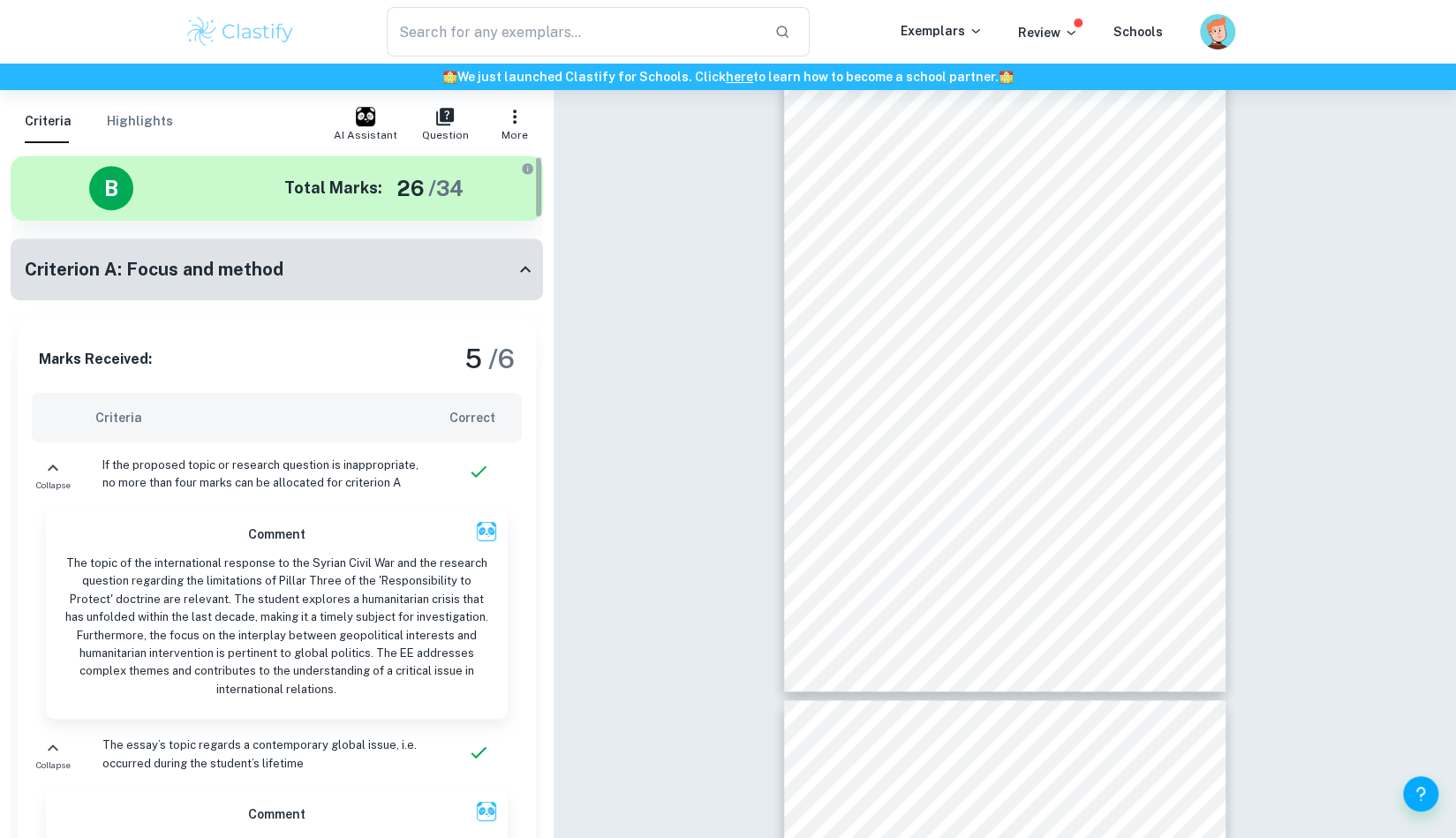 click 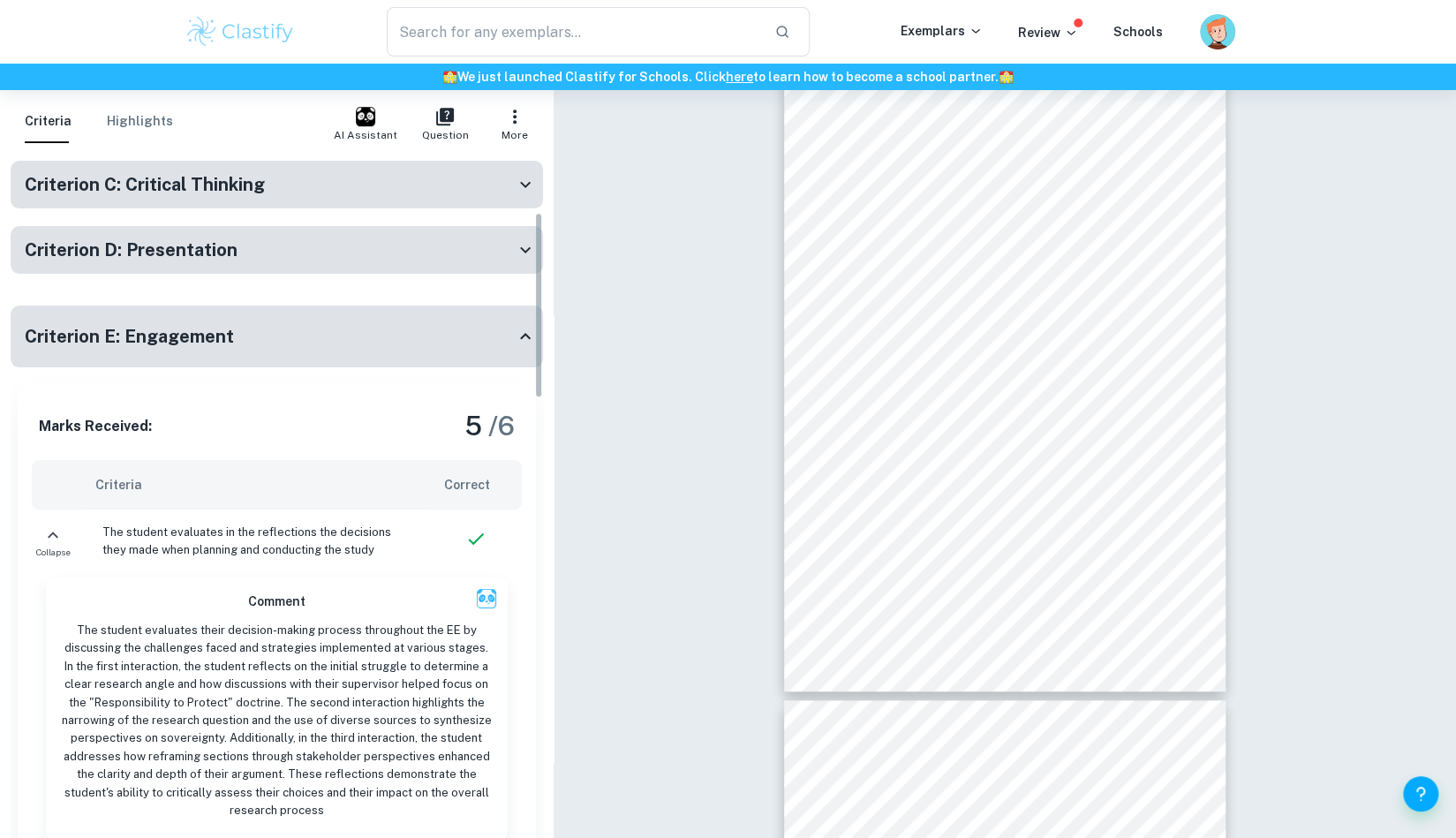 scroll, scrollTop: 265, scrollLeft: 0, axis: vertical 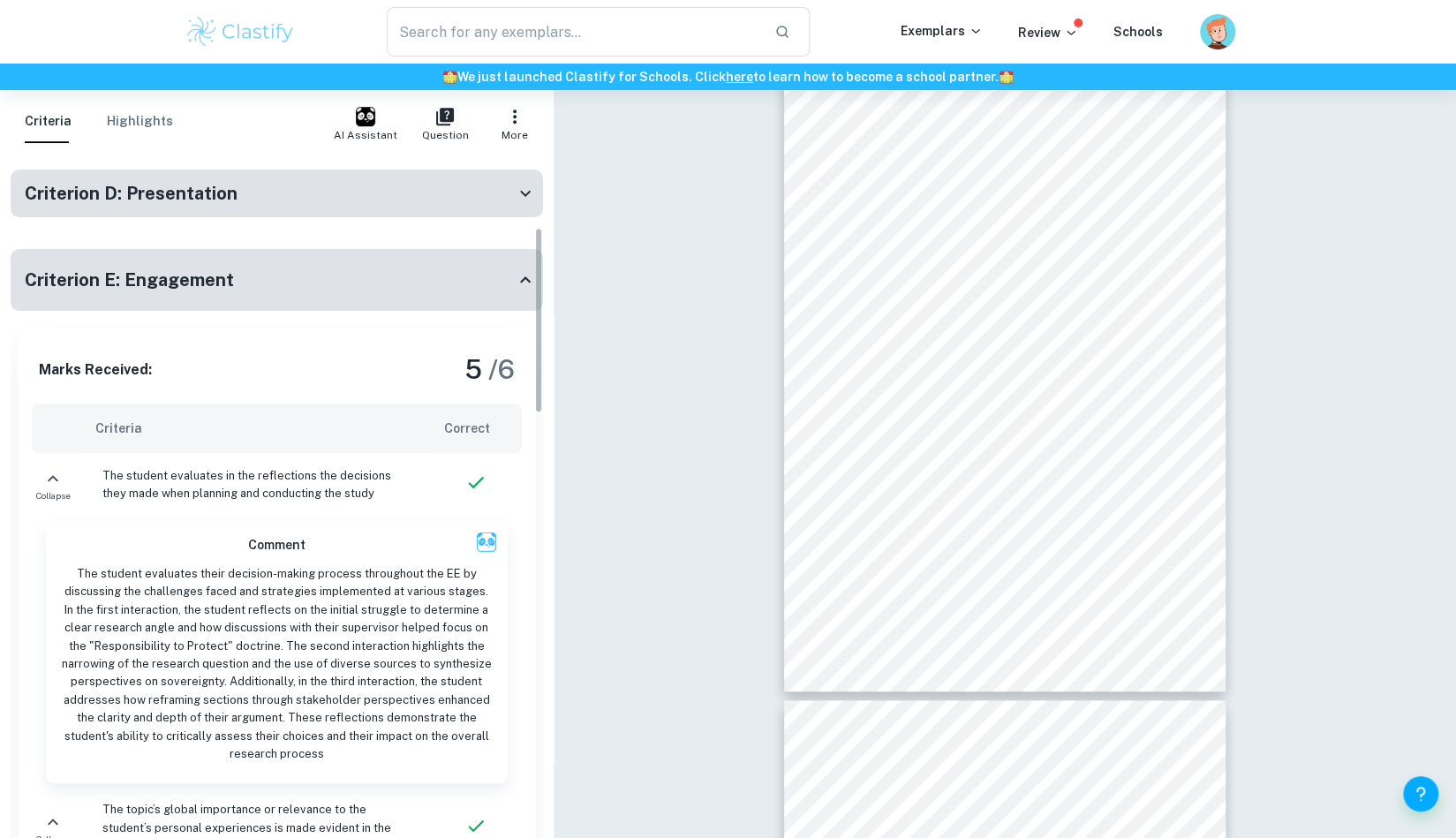 click 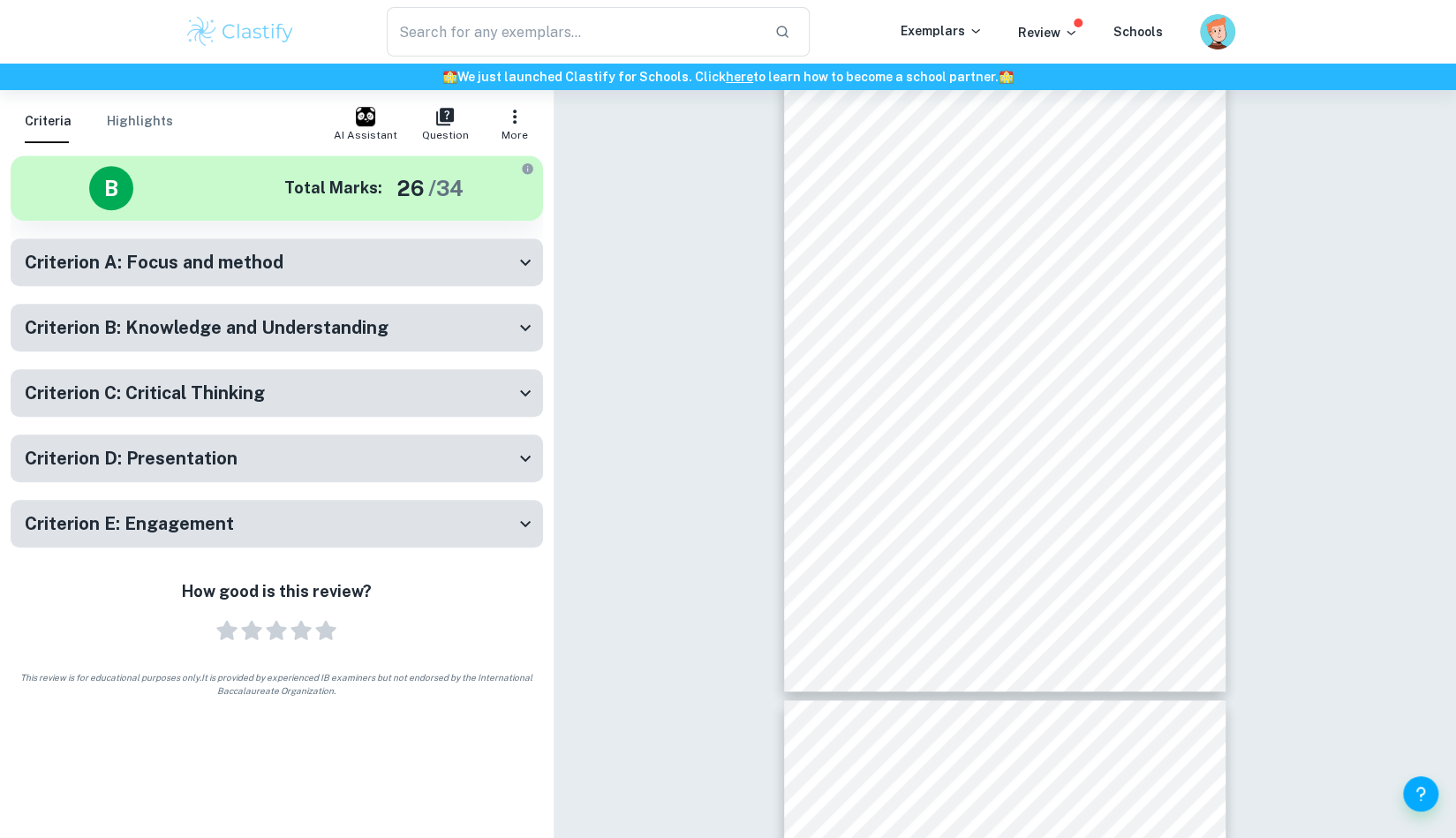 scroll, scrollTop: 0, scrollLeft: 0, axis: both 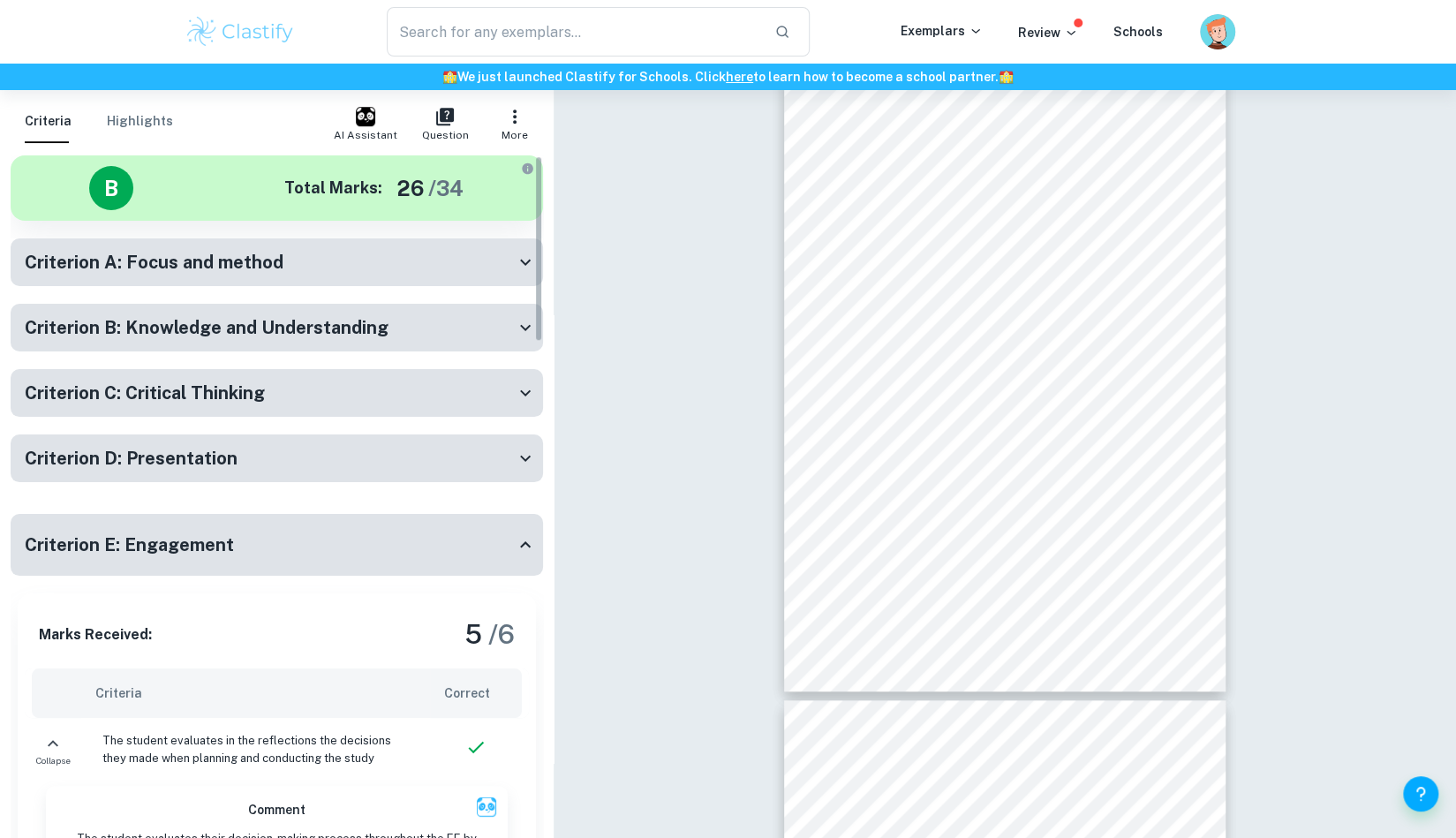 drag, startPoint x: 539, startPoint y: 434, endPoint x: 516, endPoint y: 219, distance: 216.22673 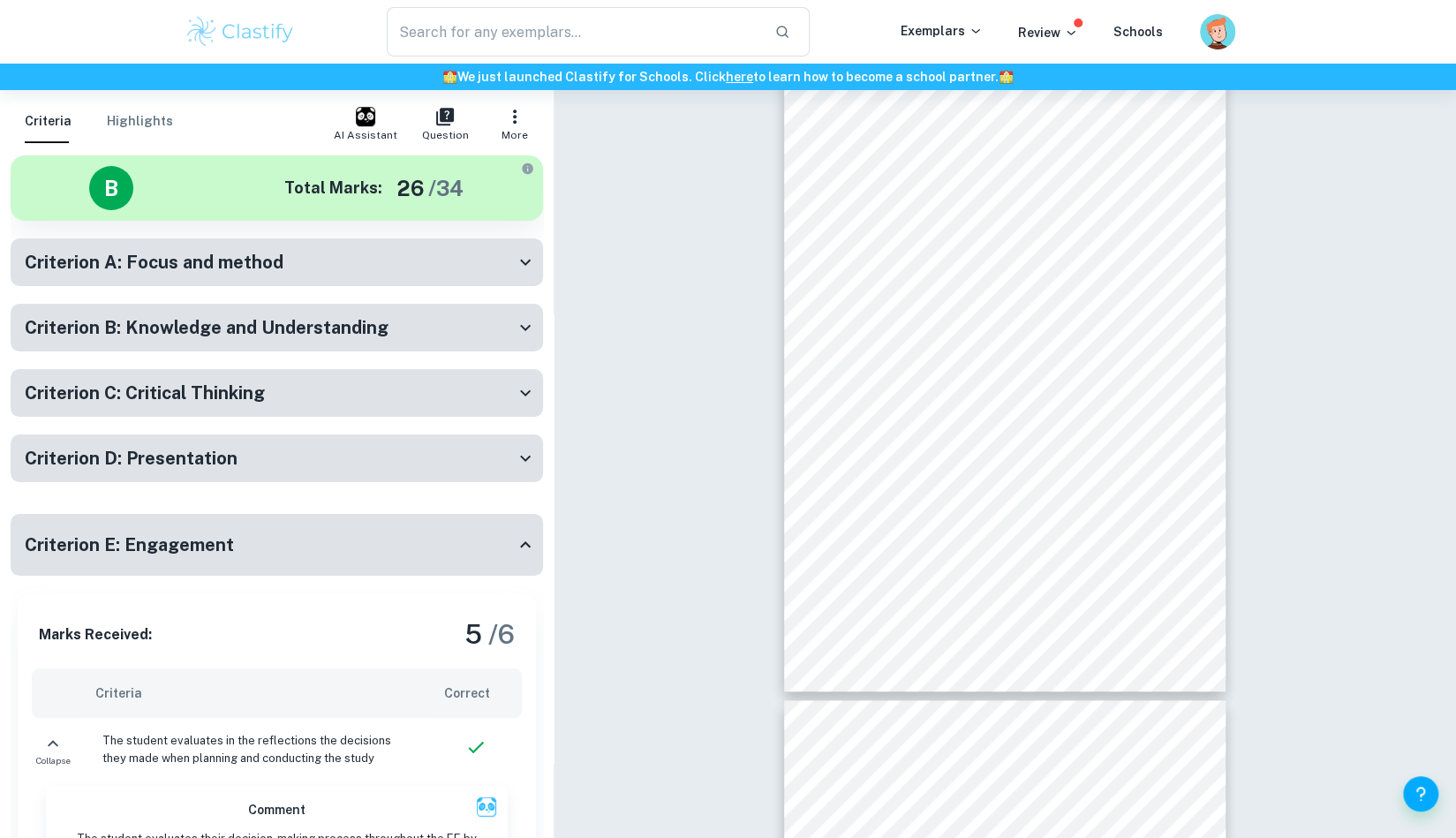 click on "Criterion E: Engagement" at bounding box center [276, 545] 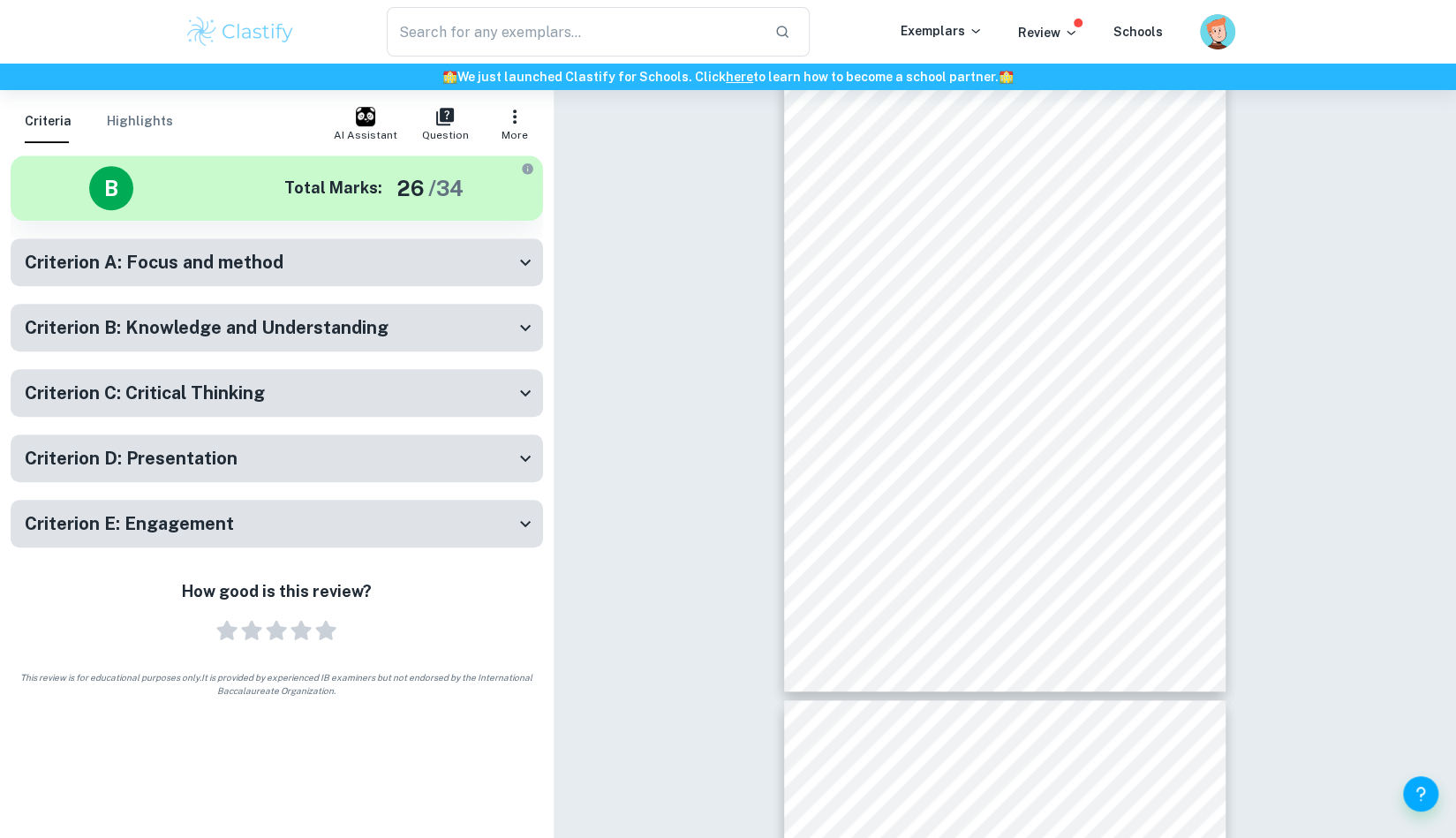 click on "Criterion D: Presentation" at bounding box center (269, 458) 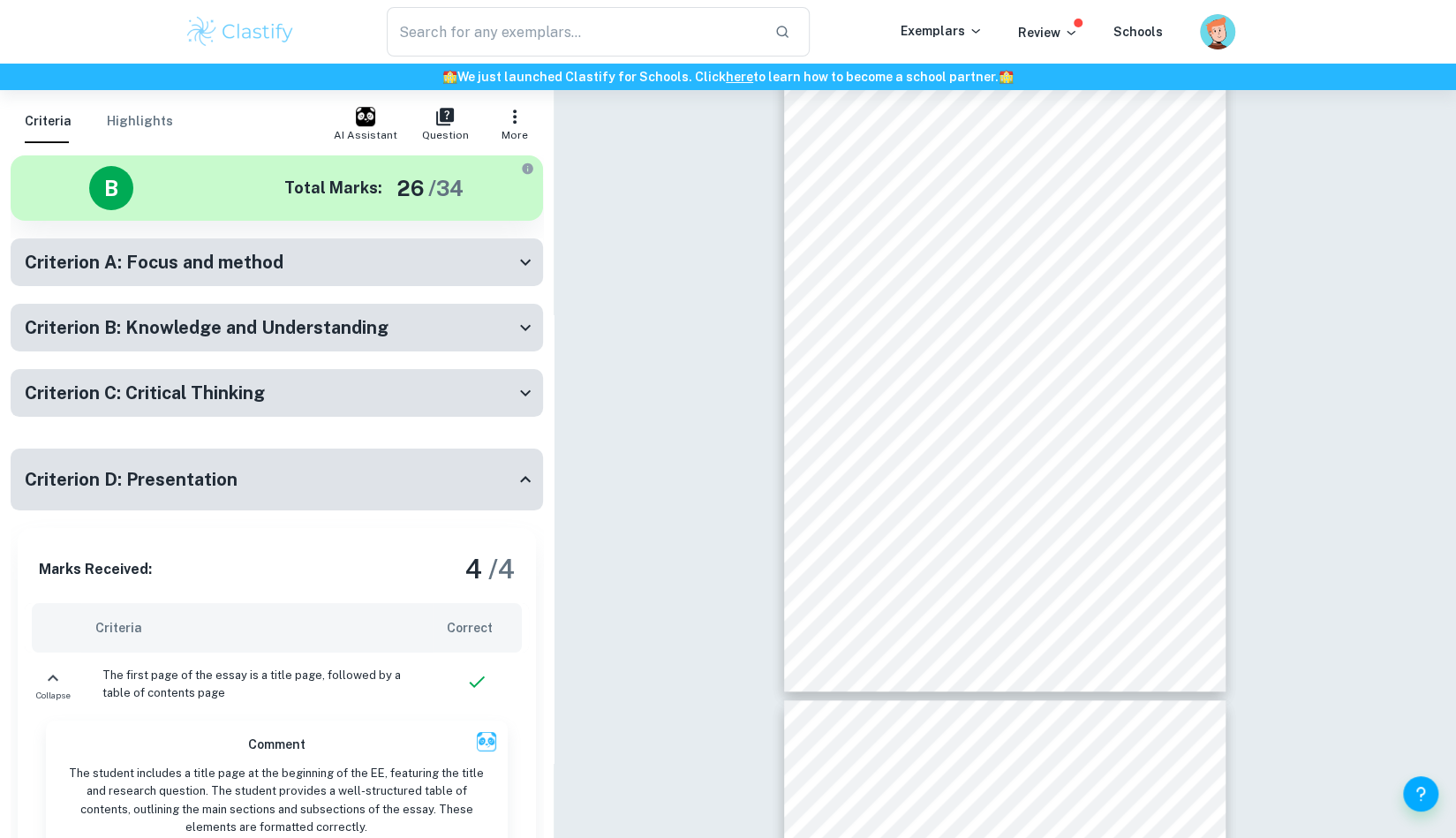 click on "Criterion D: Presentation" at bounding box center [269, 479] 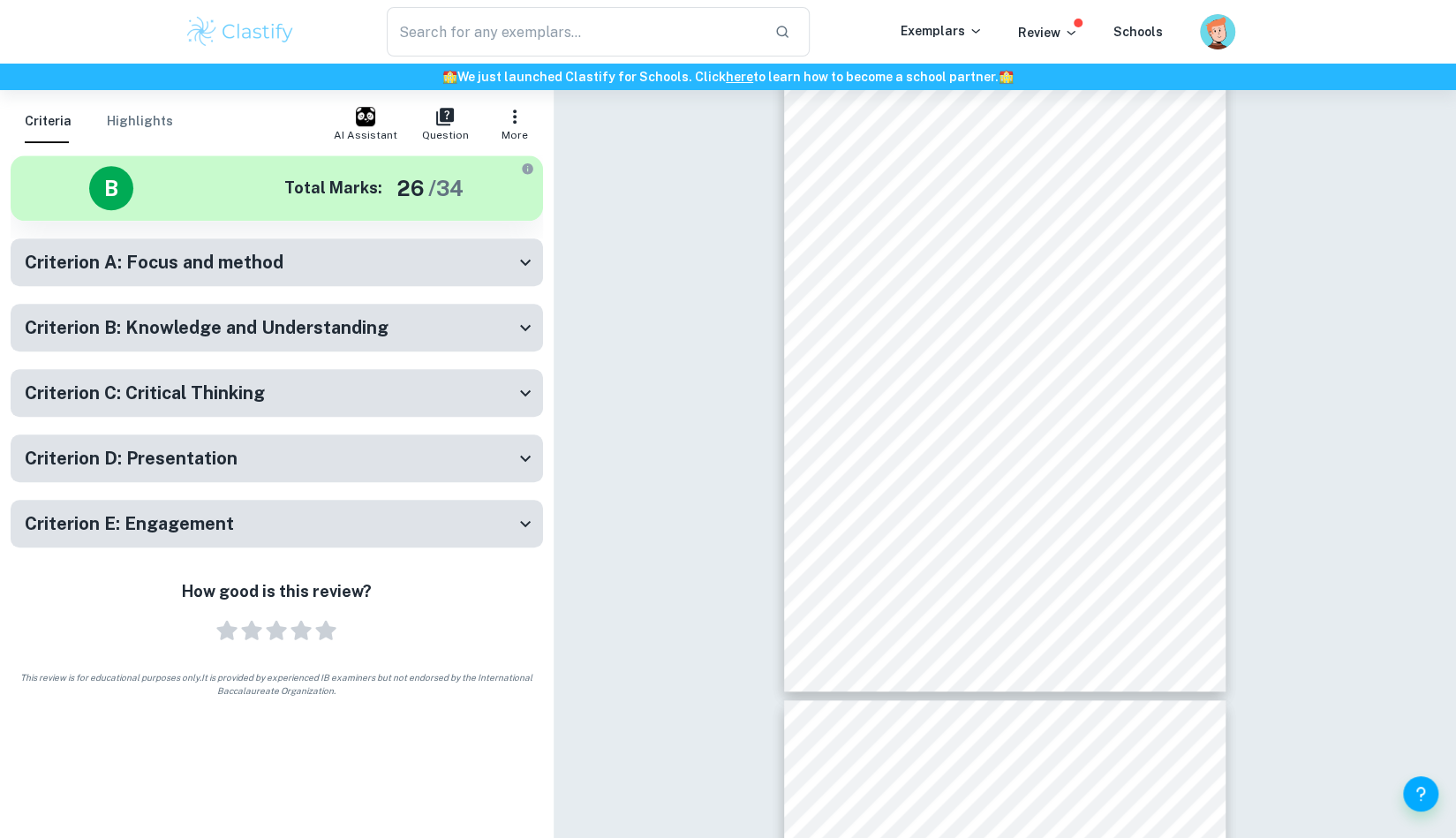 click on "Criterion C: Critical Thinking" at bounding box center [269, 393] 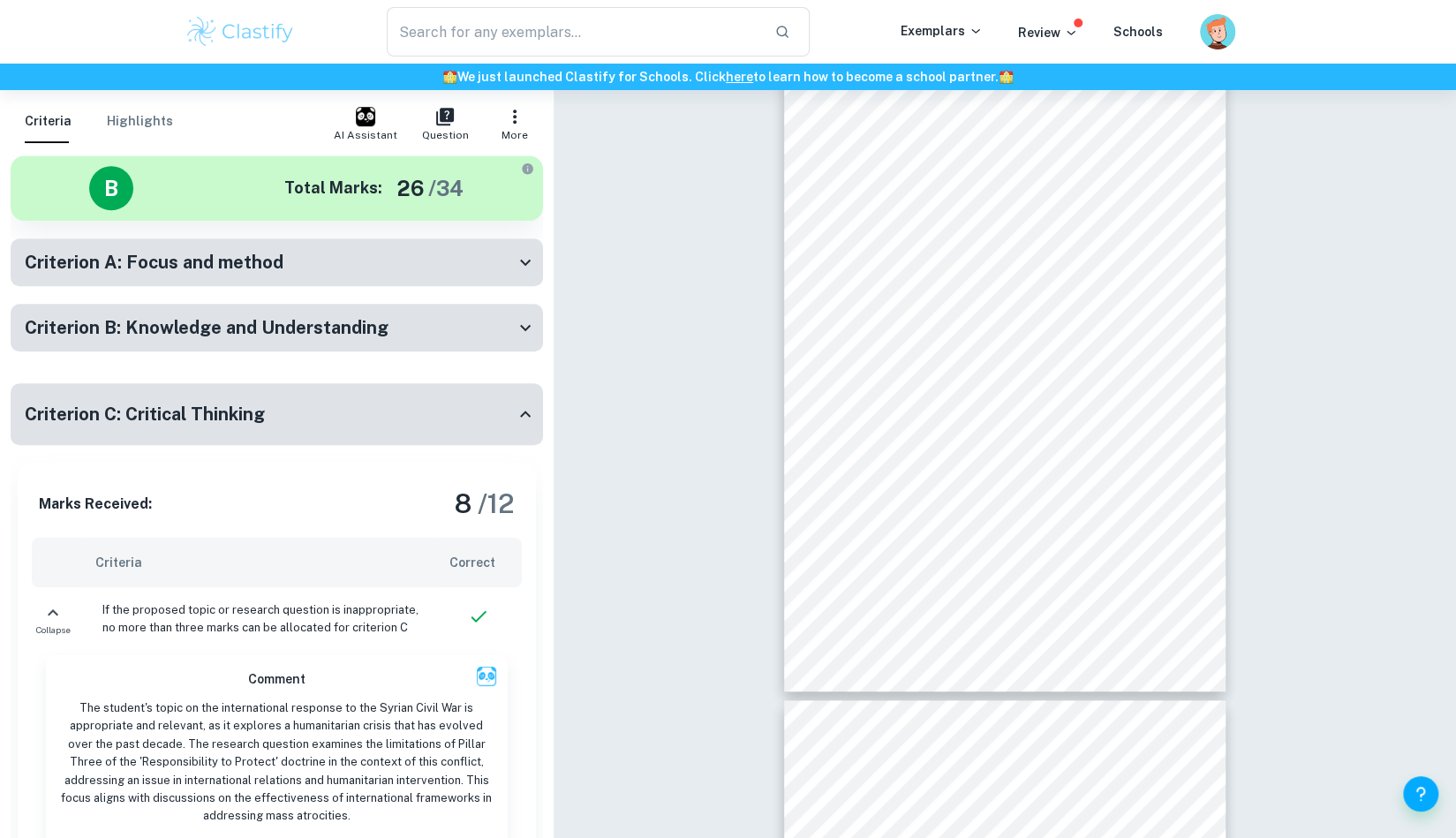 click on "Criterion C: Critical Thinking" at bounding box center (276, 414) 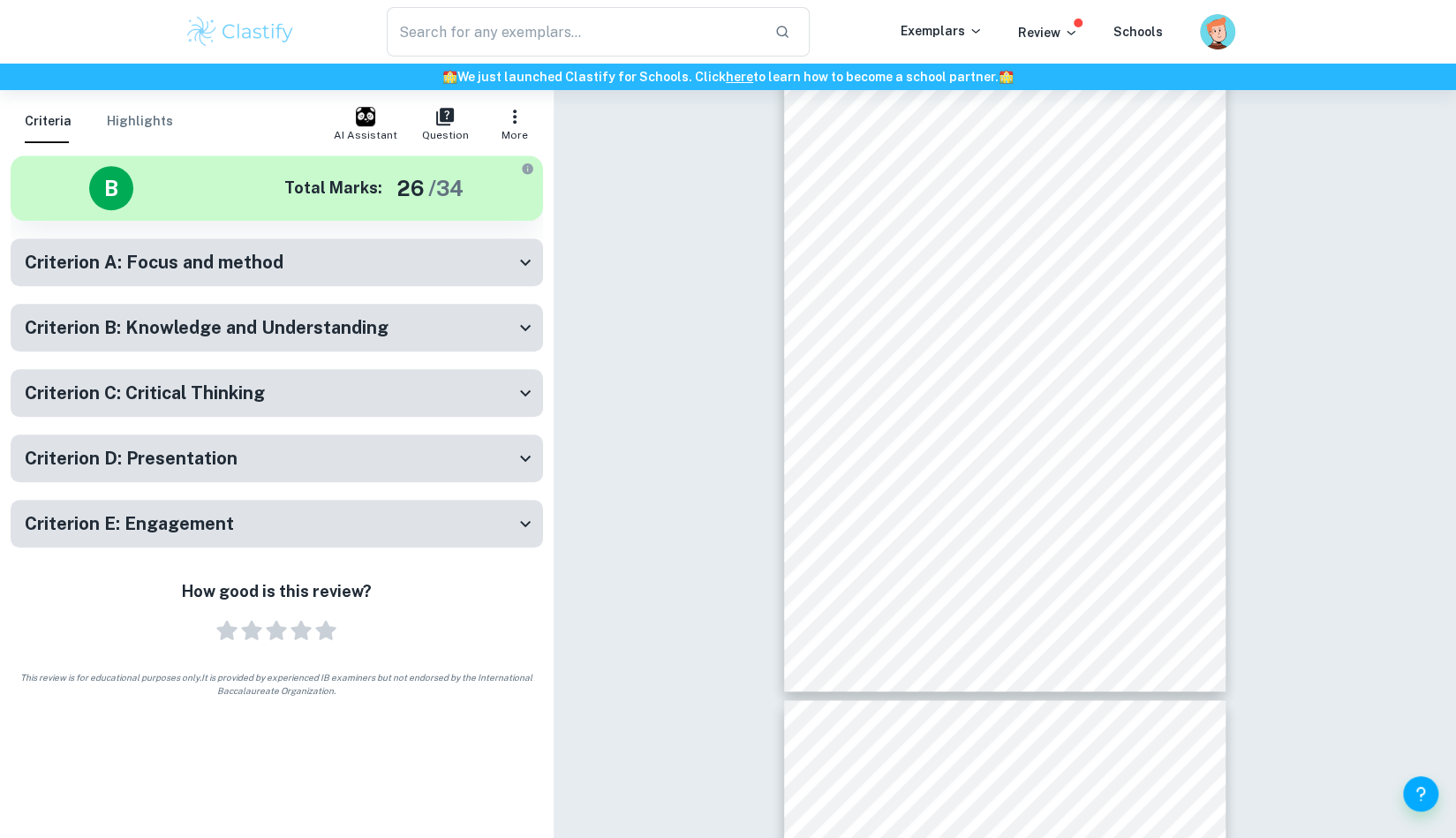 click on "Criterion B: Knowledge and Understanding" at bounding box center (269, 328) 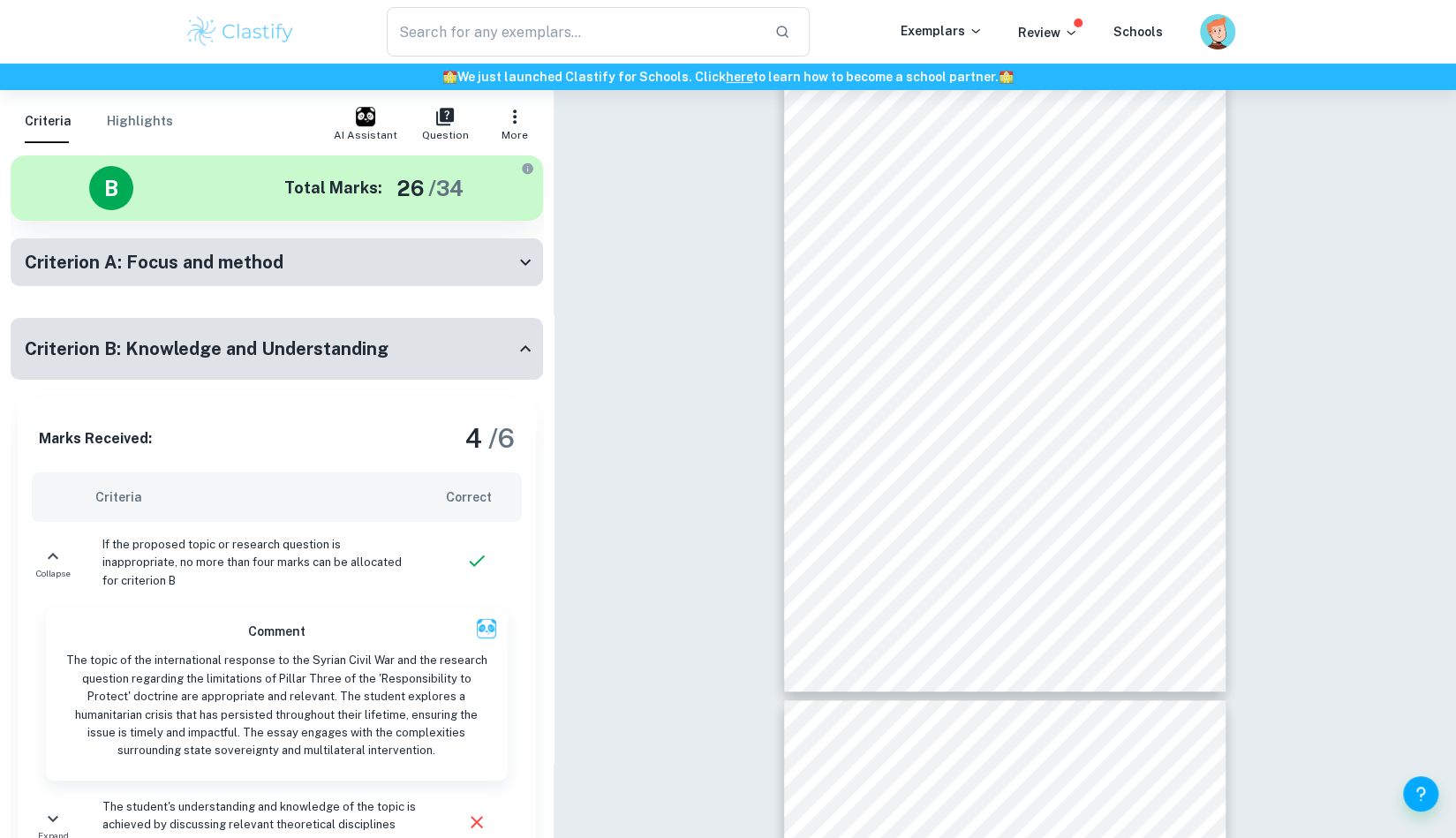 click on "Criterion B: Knowledge and Understanding" at bounding box center (276, 349) 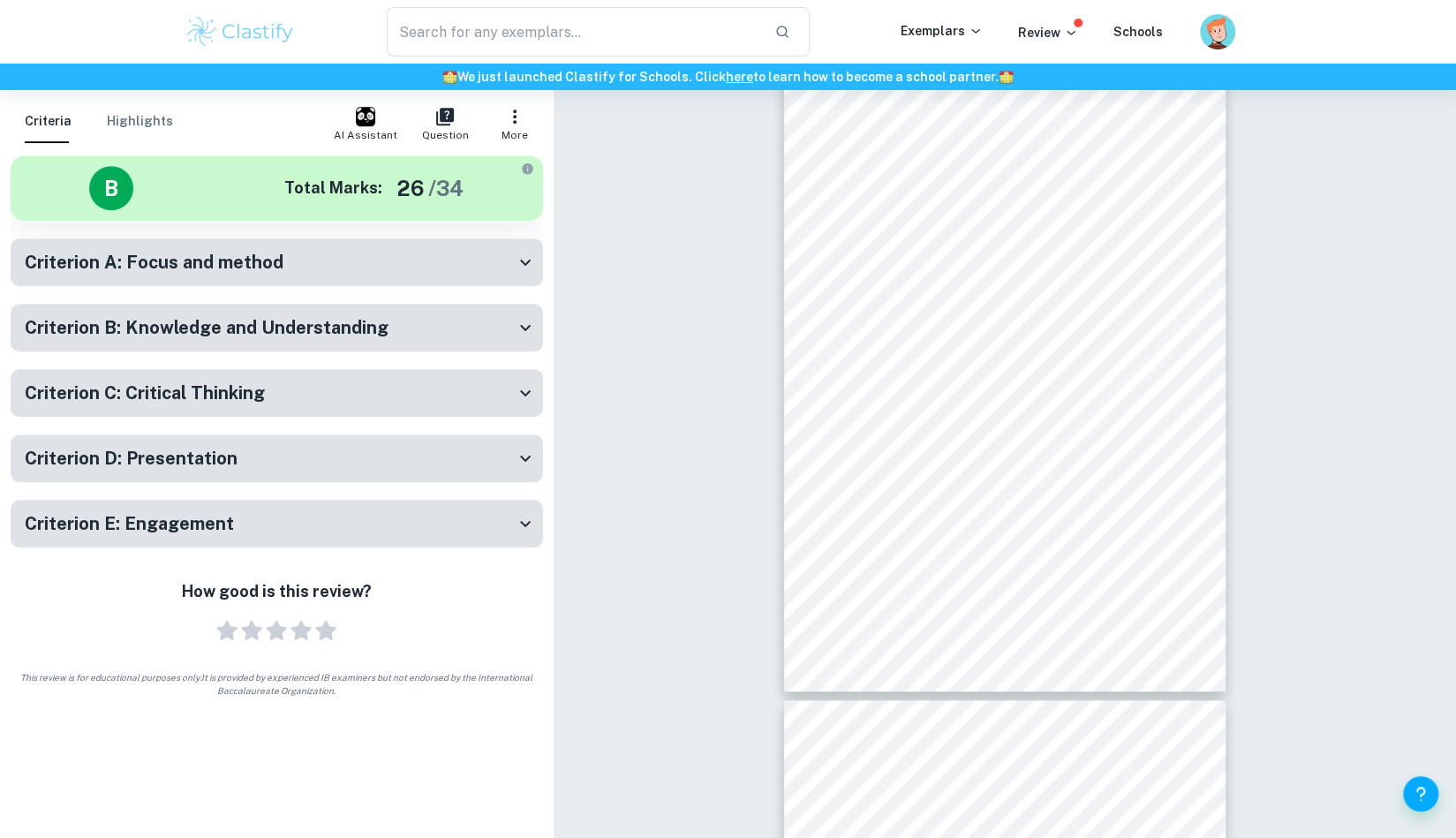 click on "B Total Marks: 26   / 34 Criterion A: Focus and method Marks Received:  5   / 6 Criteria Correct Collapse If the proposed topic or research question is inappropriate, no more than four marks can be allocated for criterion A Comment The topic of the international response to the Syrian Civil War and the research question regarding the limitations of Pillar Three of the 'Responsibility to Protect' doctrine are relevant. The student explores a humanitarian crisis that has unfolded within the last decade, making it a timely subject for investigation. Furthermore, the focus on the interplay between geopolitical interests and humanitarian intervention is pertinent to global politics. The EE addresses complex themes and contributes to the understanding of a critical issue in international relations. Collapse The essay’s topic regards a contemporary global issue, i.e. occurred during the student’s lifetime Comment Collapse Comment Collapse Comment Collapse Comment Collapse Comment Collapse Comment Collapse Expand" at bounding box center (276, 406) 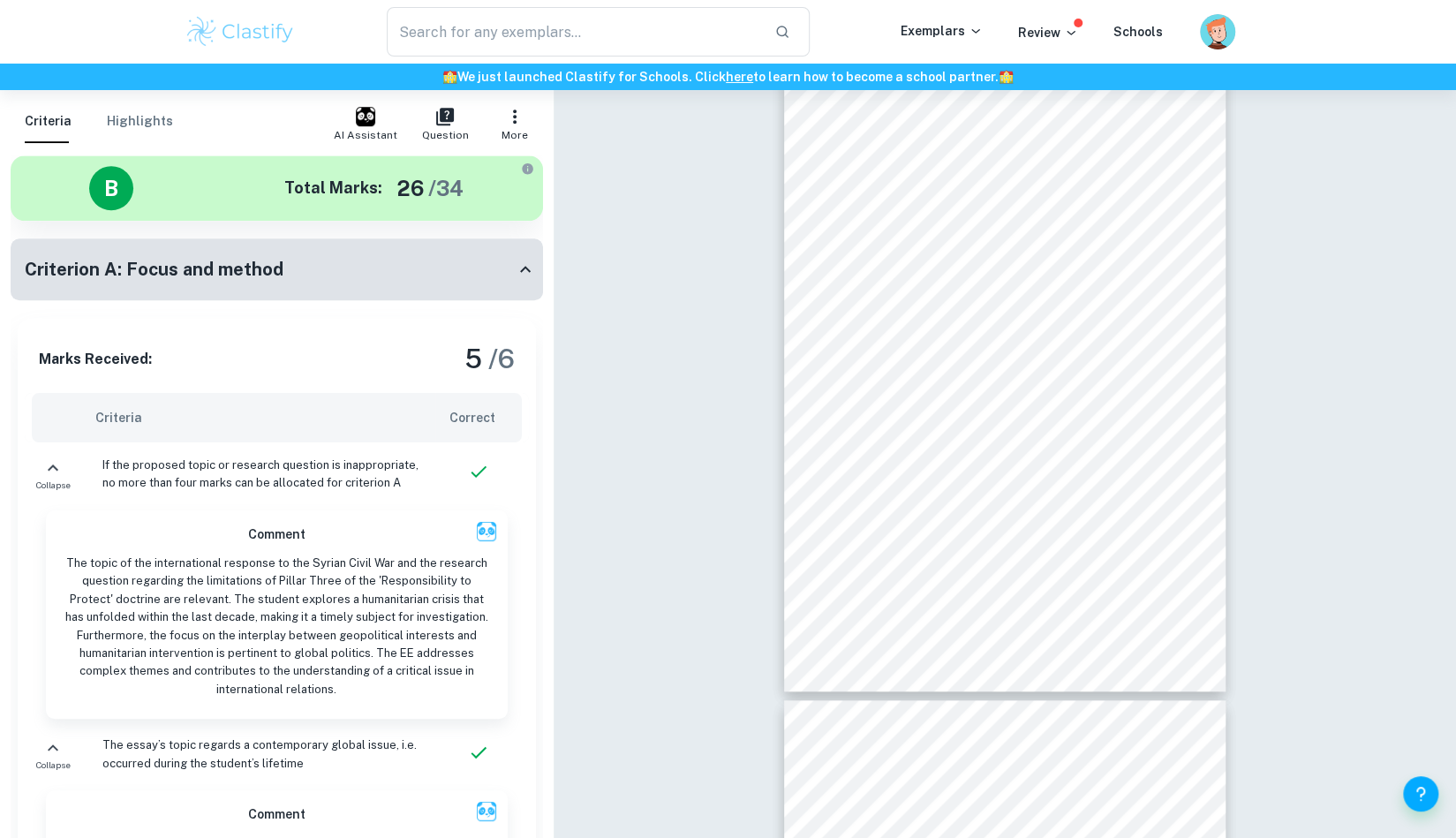 click on "Criterion A: Focus and method" at bounding box center [269, 269] 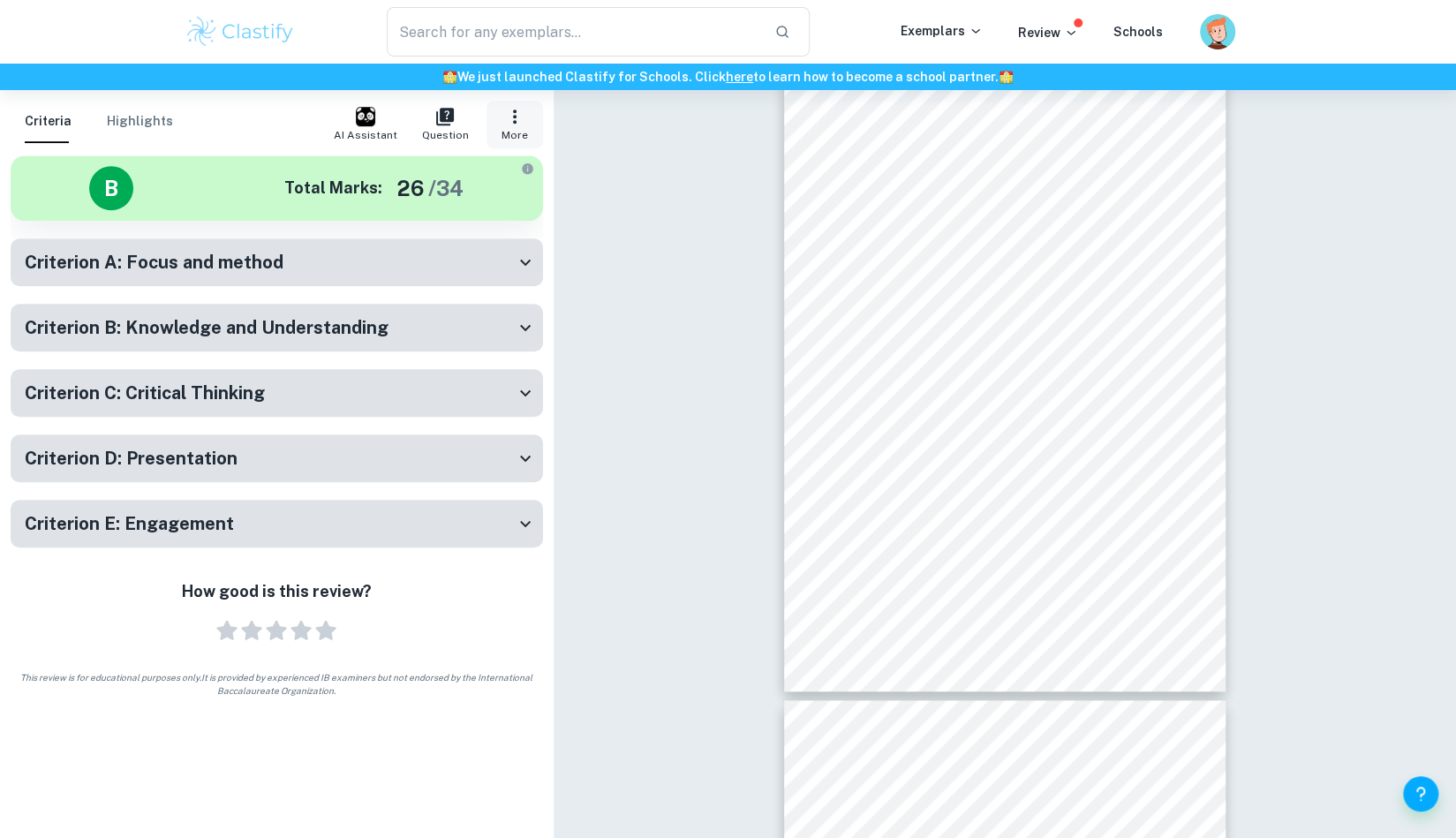 click 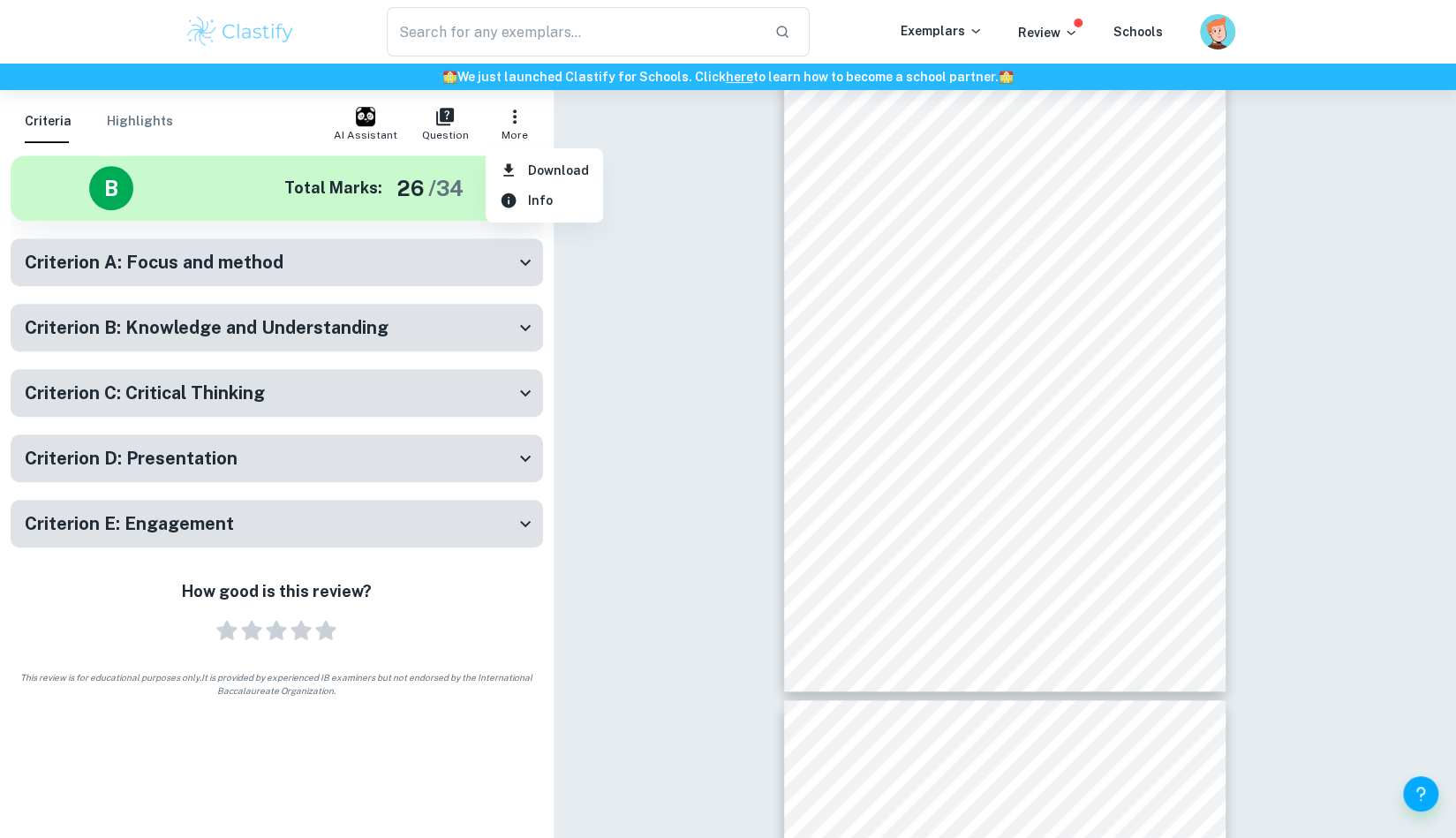 click 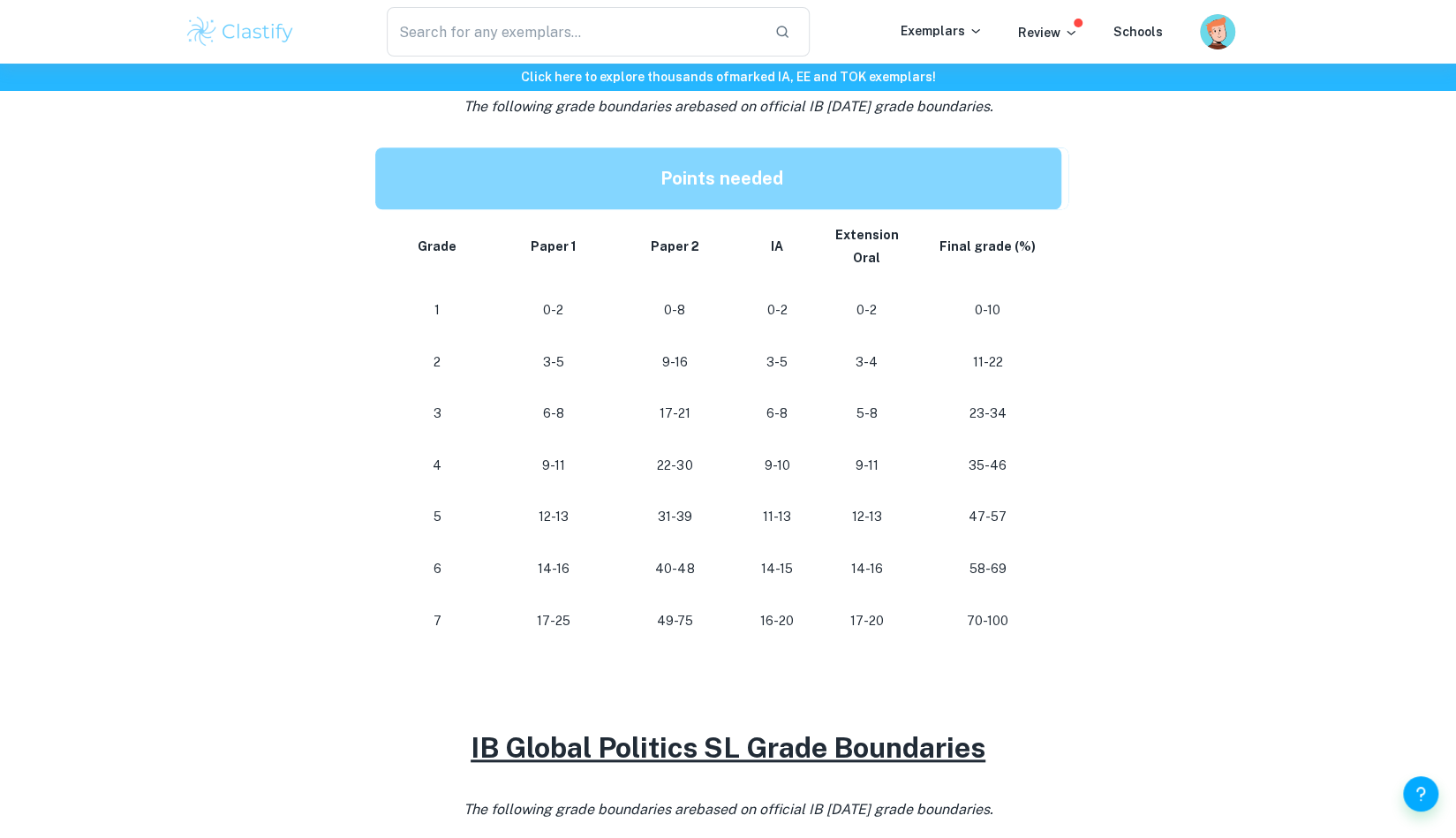 scroll, scrollTop: 971, scrollLeft: 0, axis: vertical 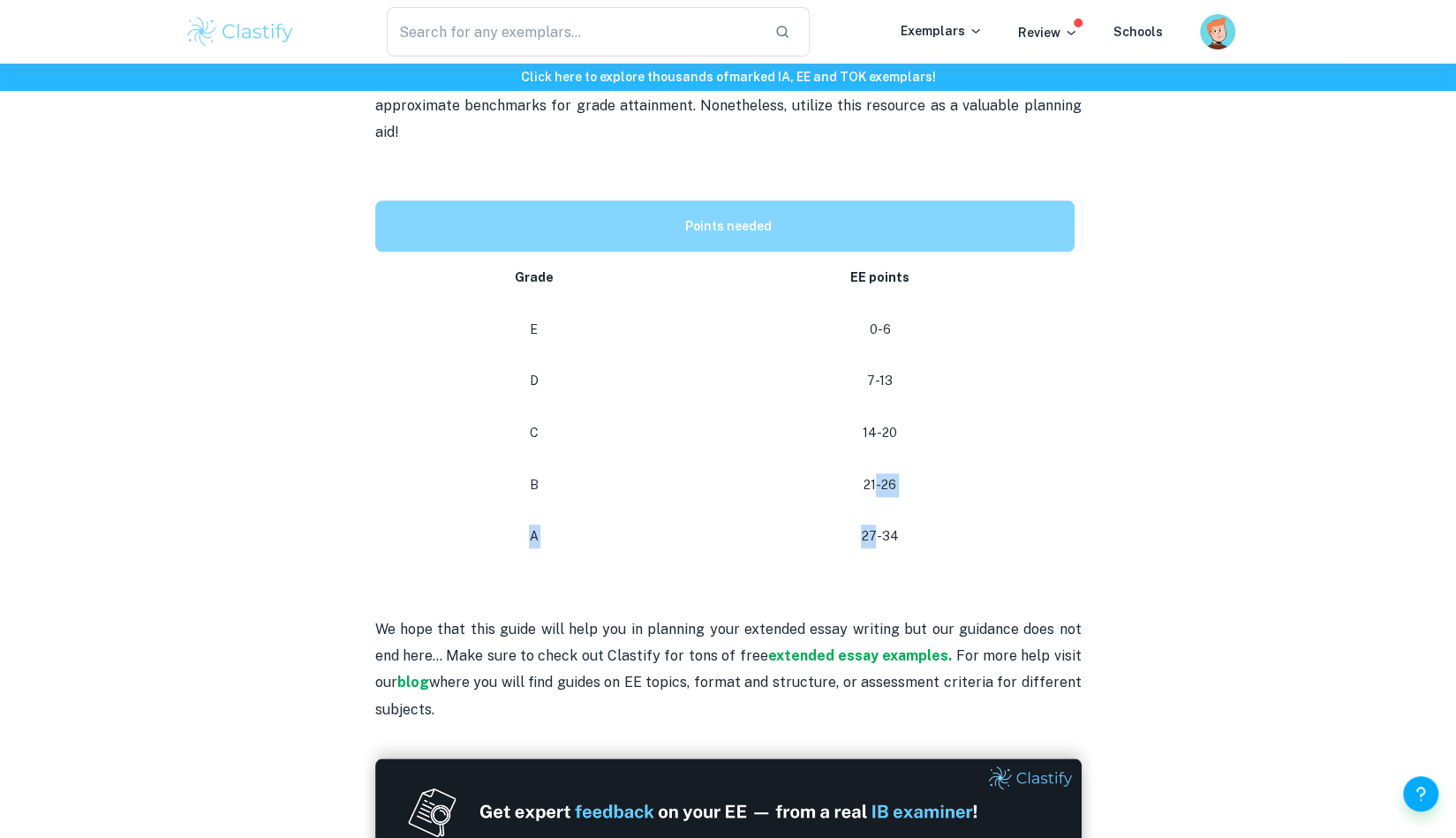 drag, startPoint x: 881, startPoint y: 458, endPoint x: 881, endPoint y: 497, distance: 39 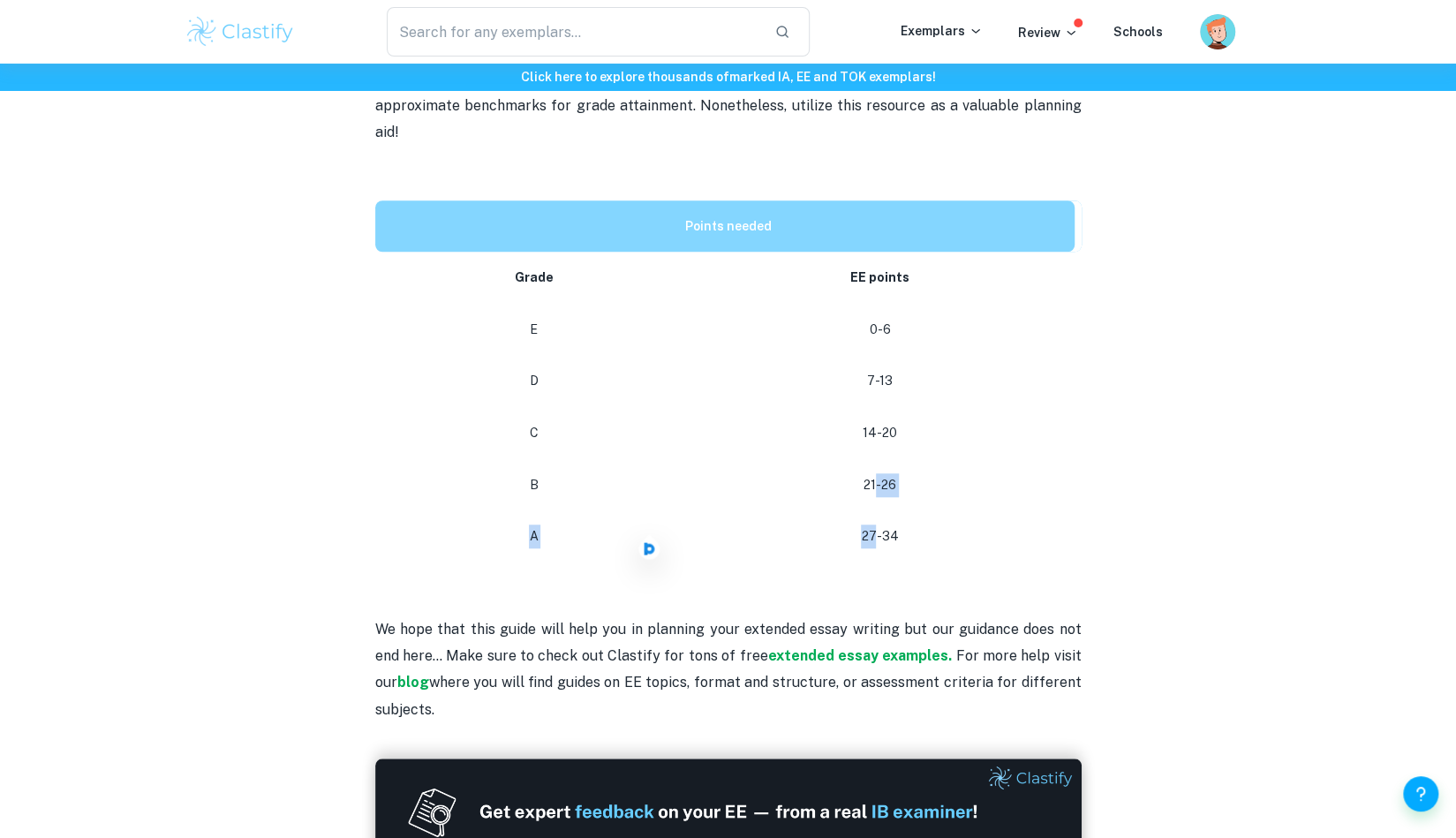 click on "27-34" at bounding box center [879, 536] 